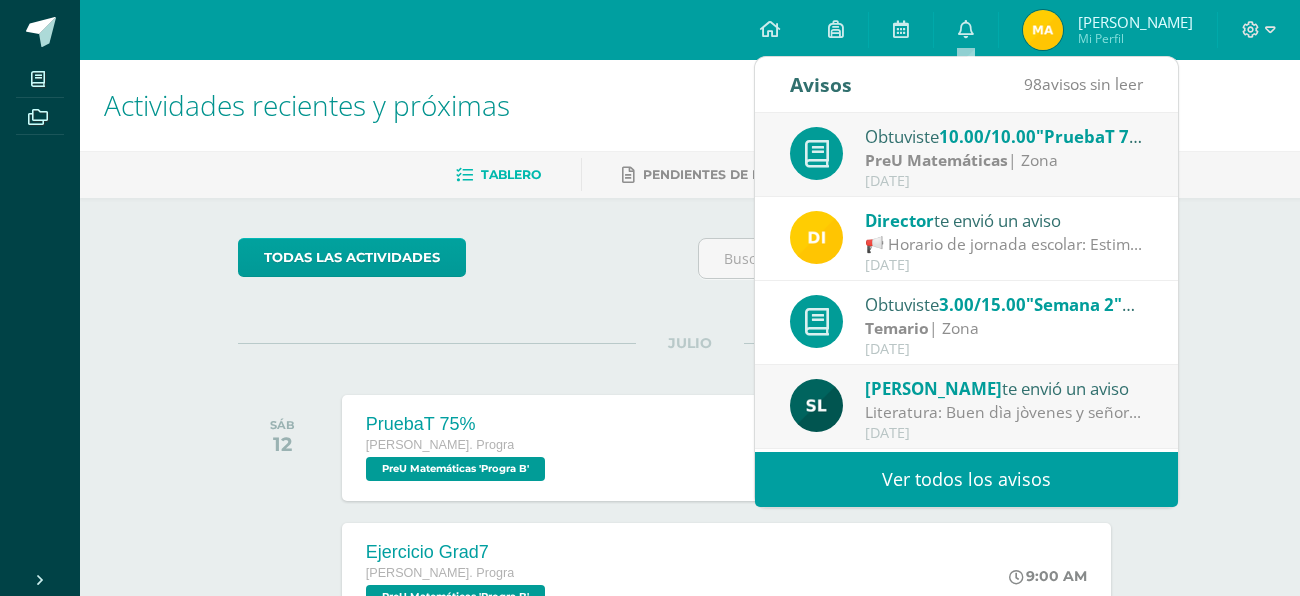 scroll, scrollTop: 0, scrollLeft: 0, axis: both 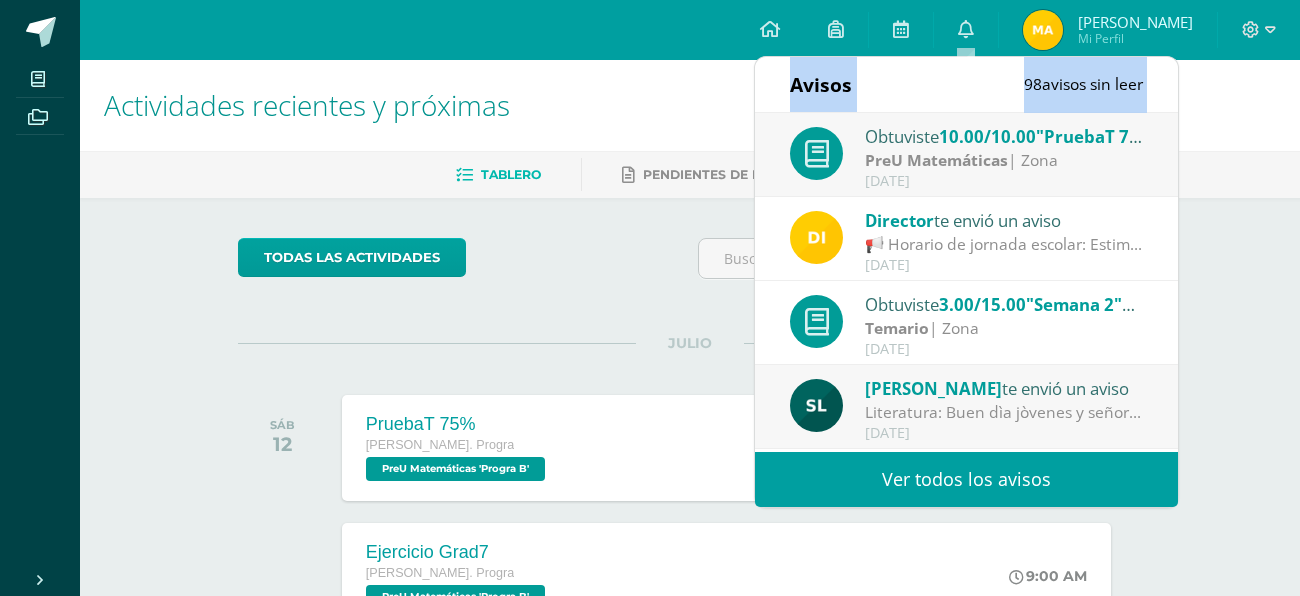 click on "Actividades recientes y próximas" at bounding box center (690, 105) 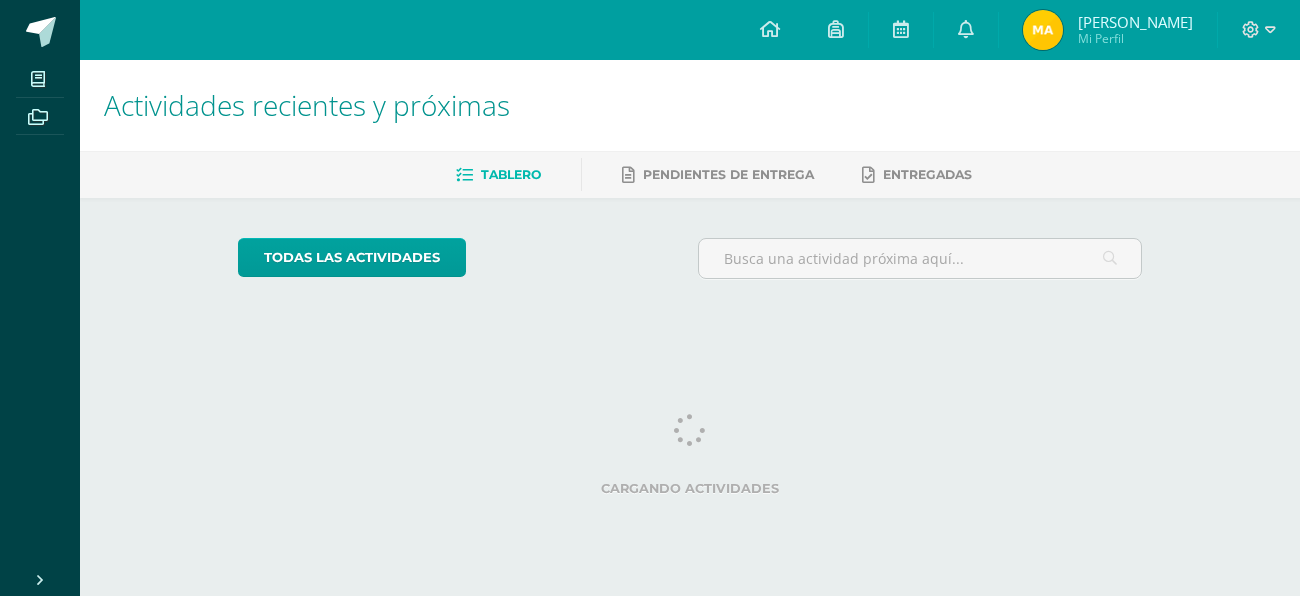 scroll, scrollTop: 0, scrollLeft: 0, axis: both 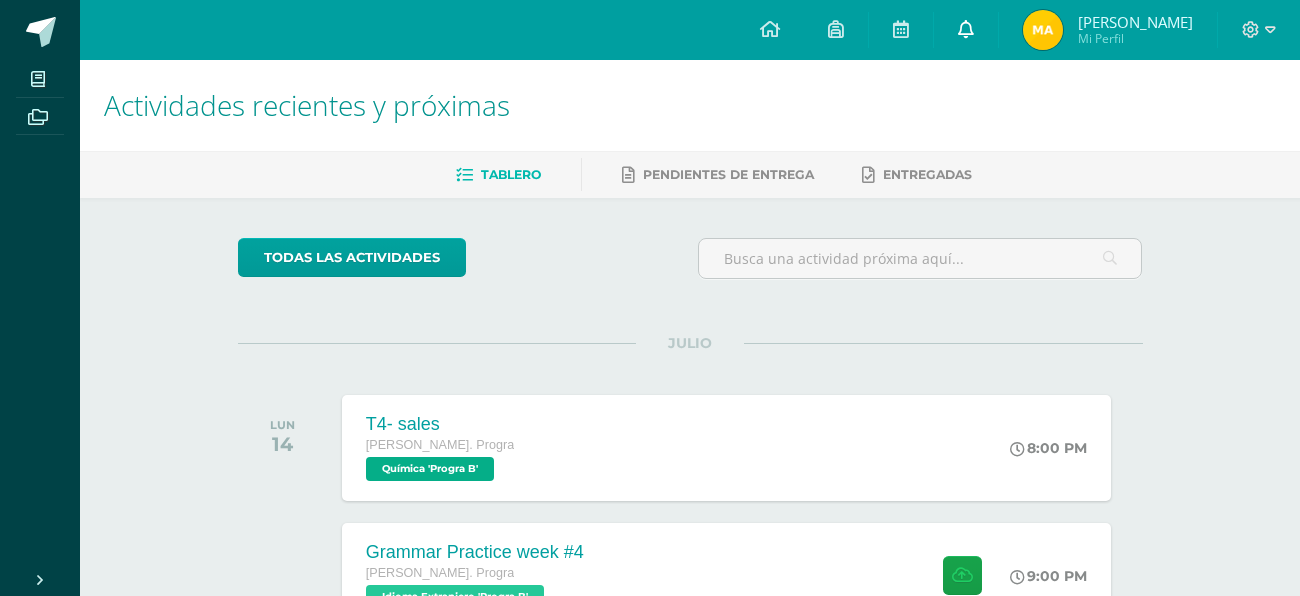 click at bounding box center (966, 29) 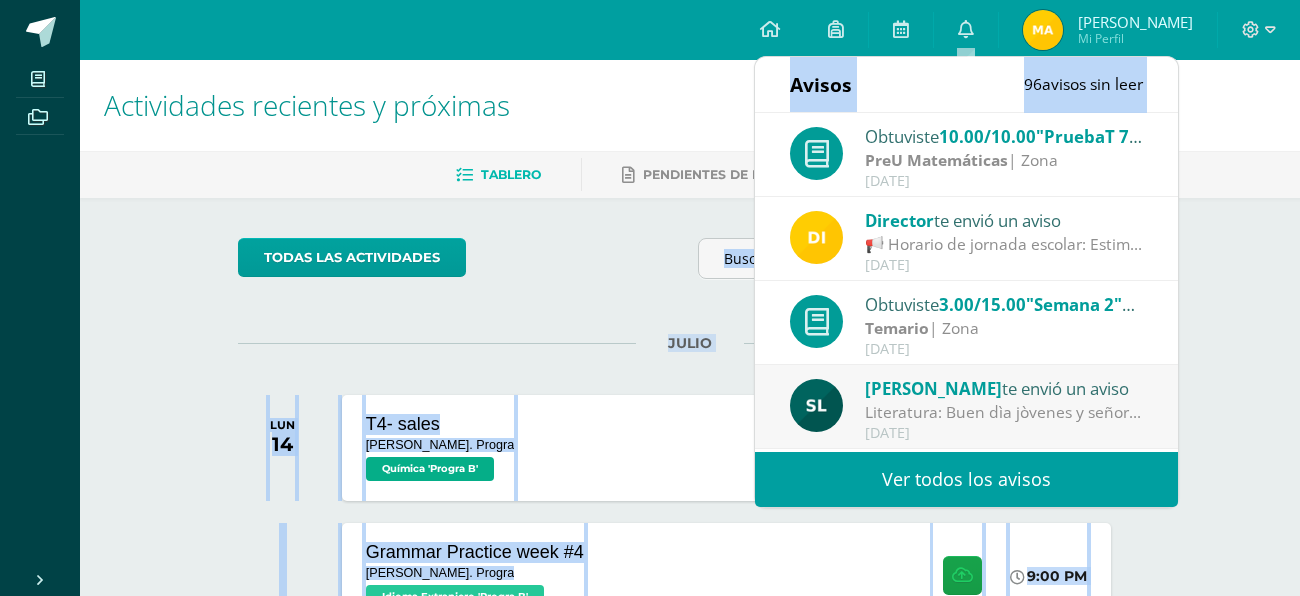 drag, startPoint x: 771, startPoint y: 174, endPoint x: 707, endPoint y: 220, distance: 78.81624 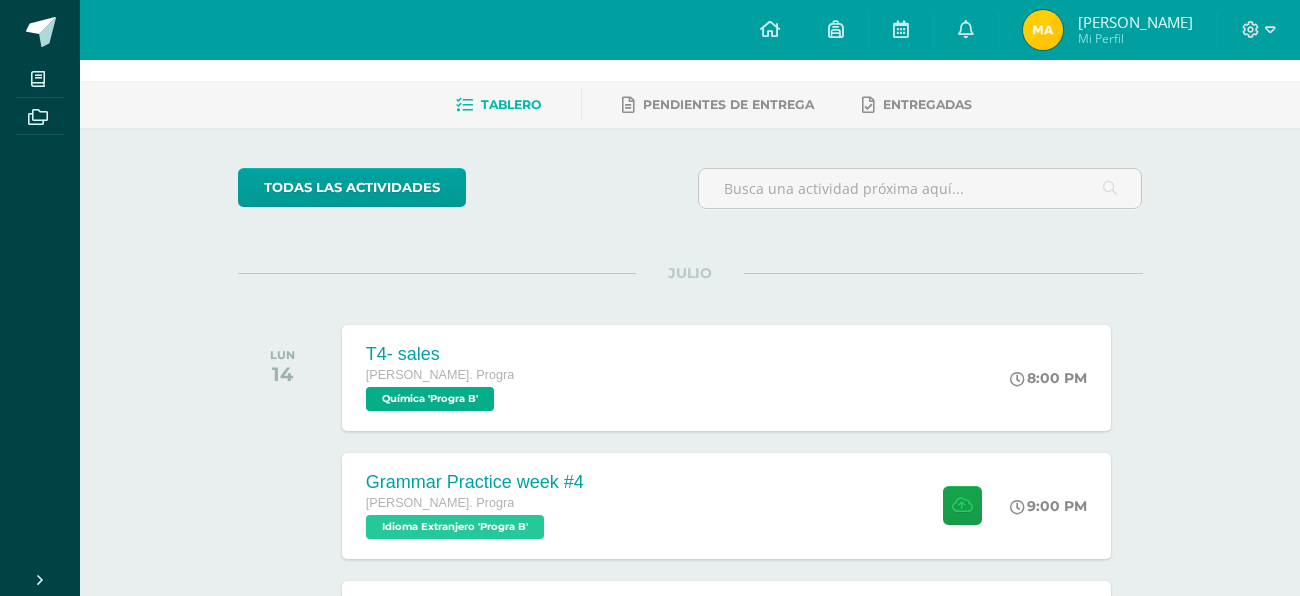 scroll, scrollTop: 91, scrollLeft: 0, axis: vertical 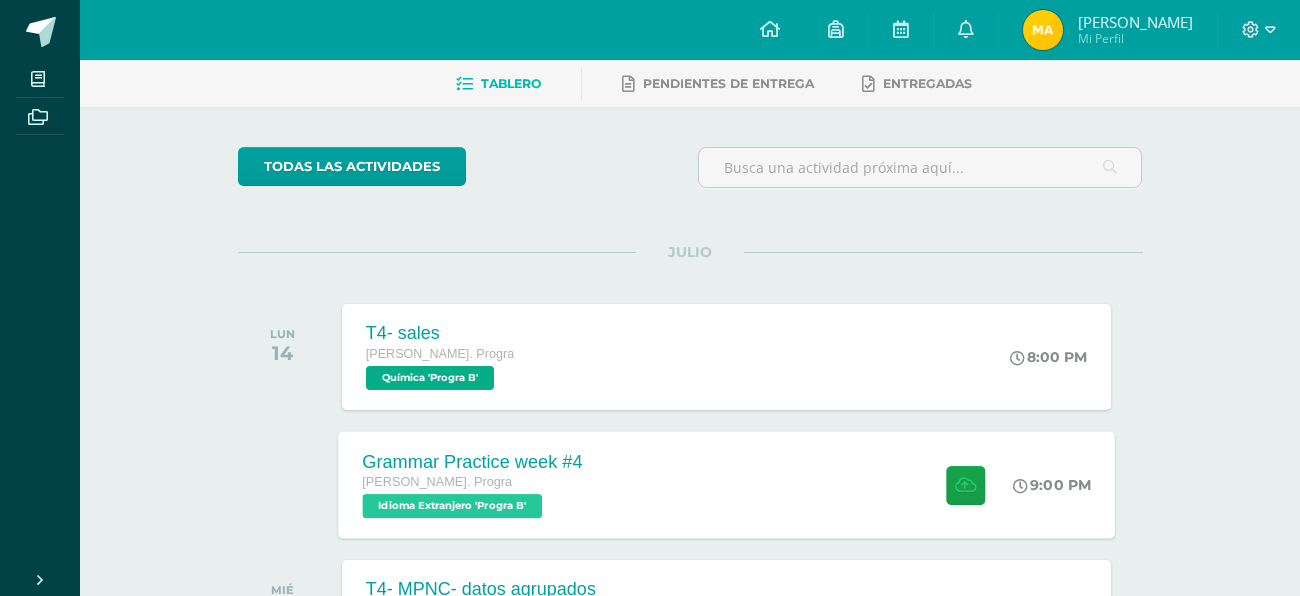 click on "Grammar Practice week #4
Quinto Bach. Progra
Idioma Extranjero 'Progra B'
9:00 PM
Grammar Practice week #4
Idioma Extranjero" at bounding box center (726, 484) 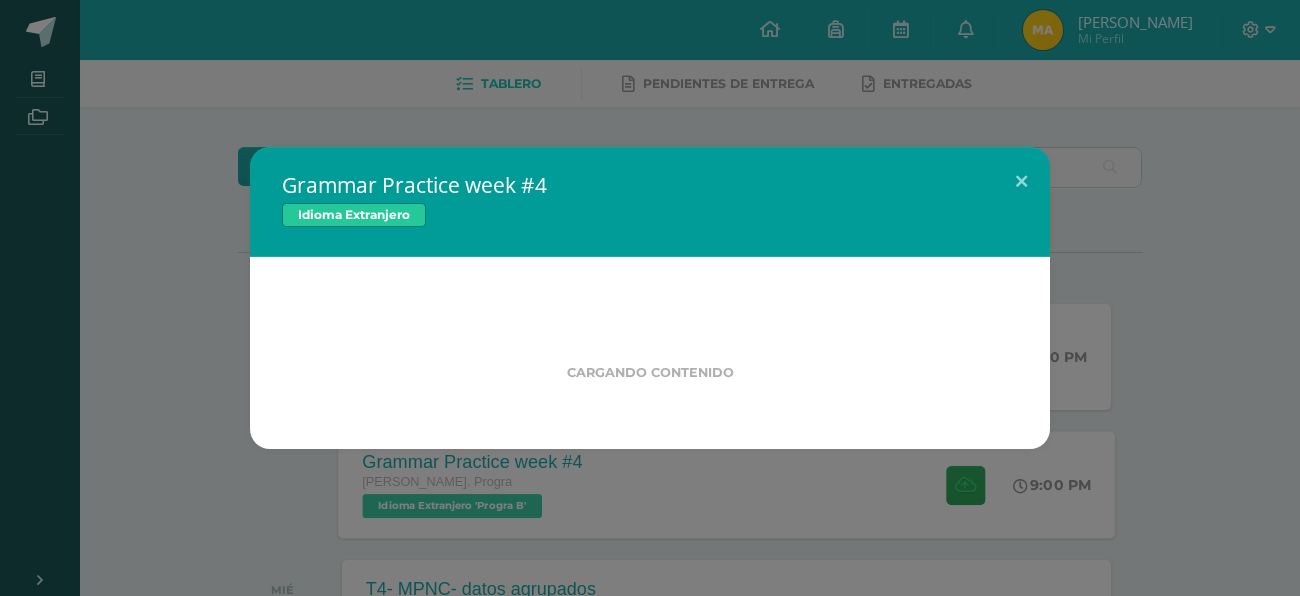 scroll, scrollTop: 611, scrollLeft: 0, axis: vertical 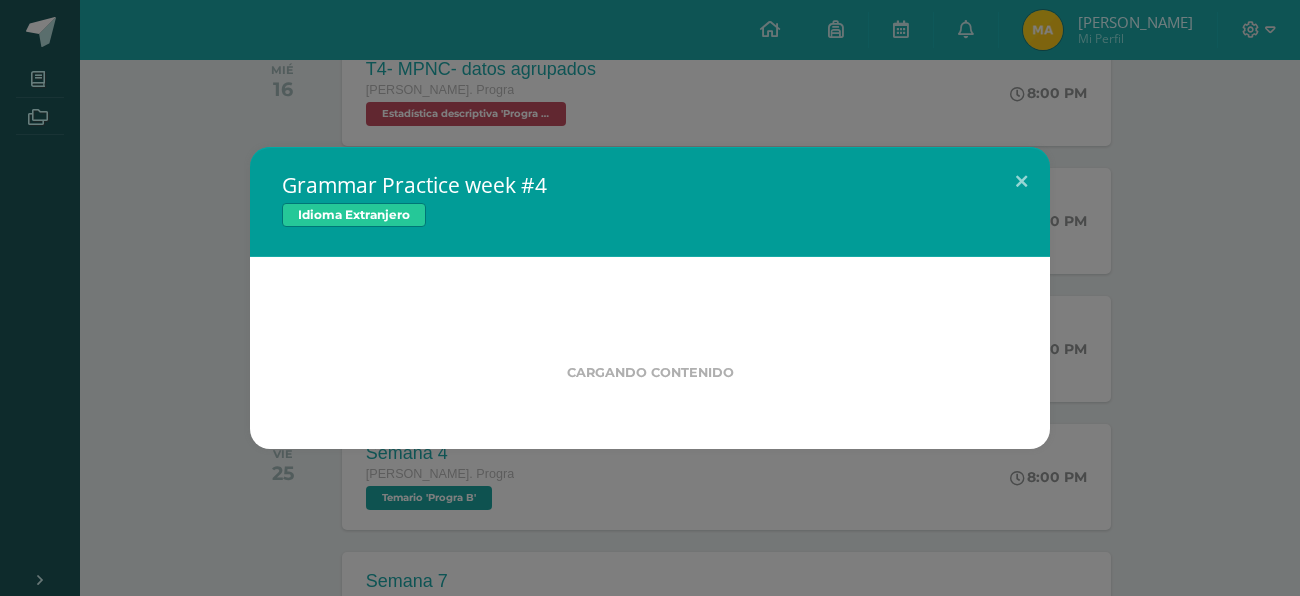 click on "Grammar Practice week #4
Idioma Extranjero
Cargando contenido
Loading..." at bounding box center [650, 298] 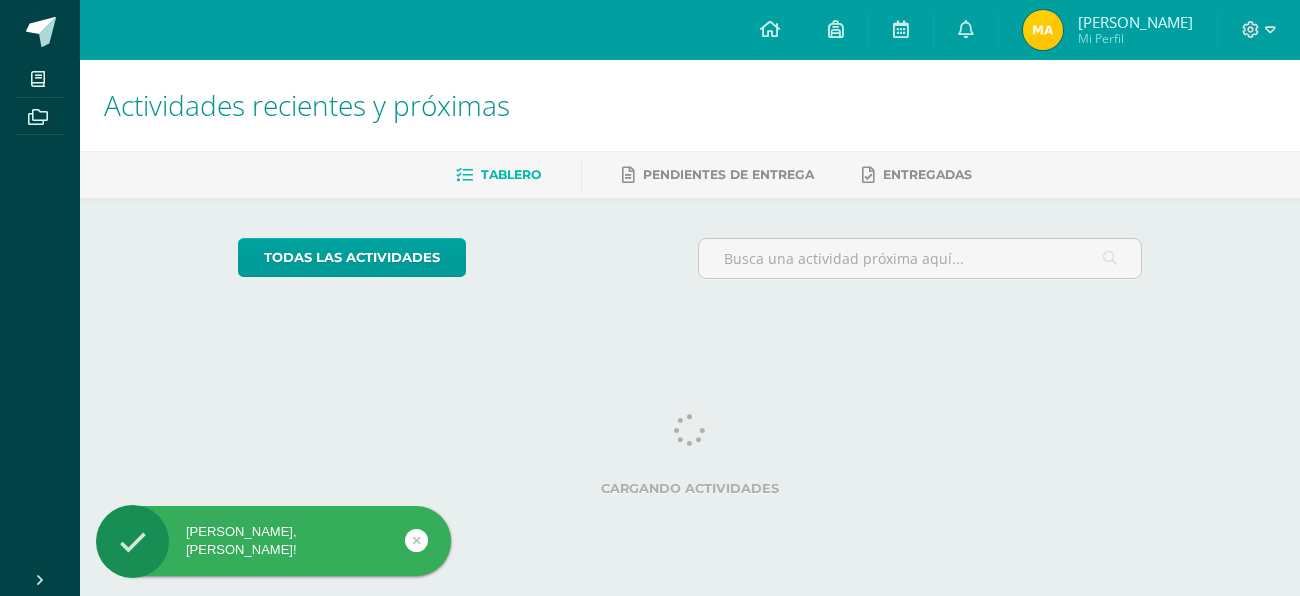 scroll, scrollTop: 0, scrollLeft: 0, axis: both 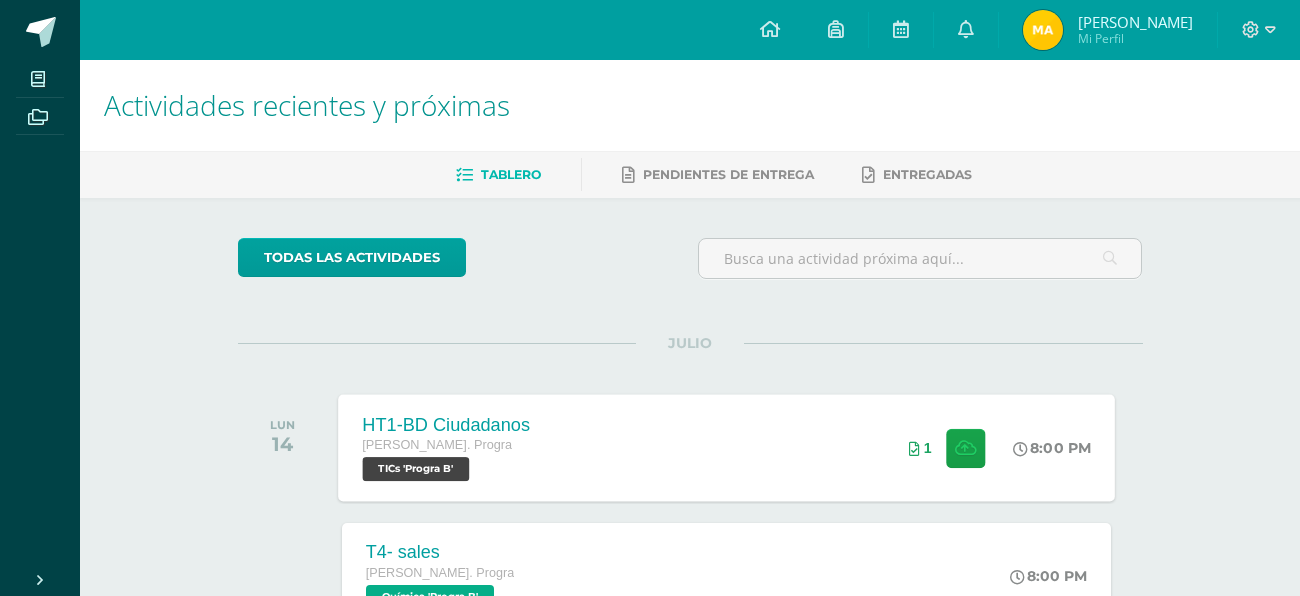 click on "8:00 PM" at bounding box center (1062, 447) 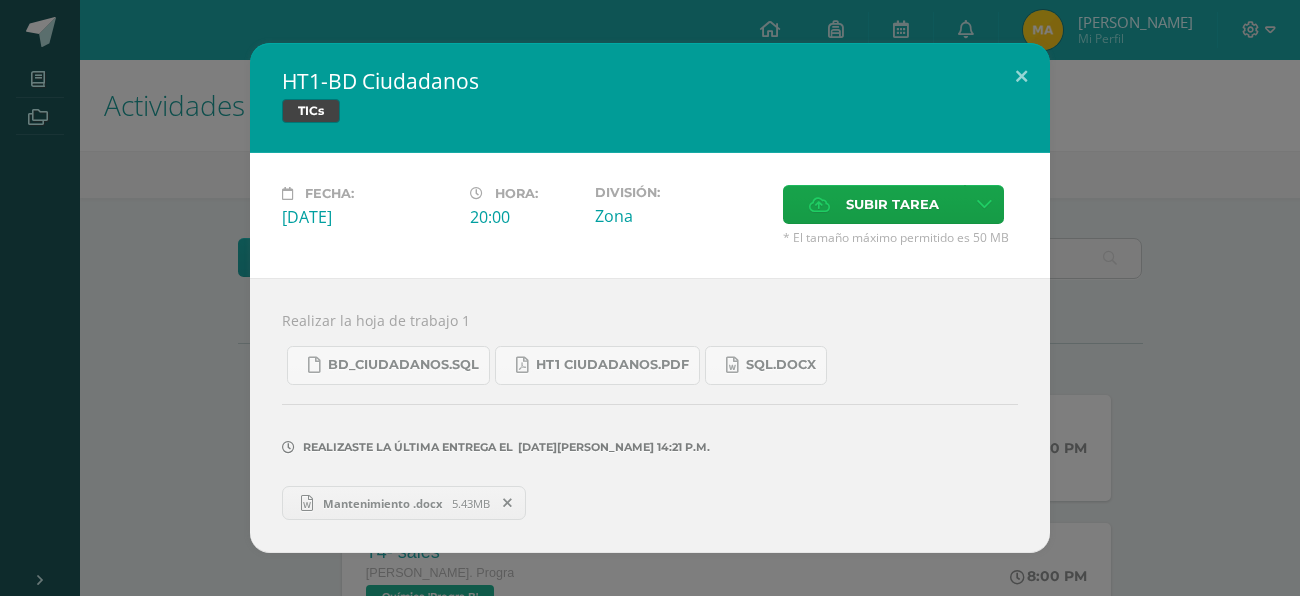 click on "Mantenimiento .docx
5.43MB" at bounding box center (404, 503) 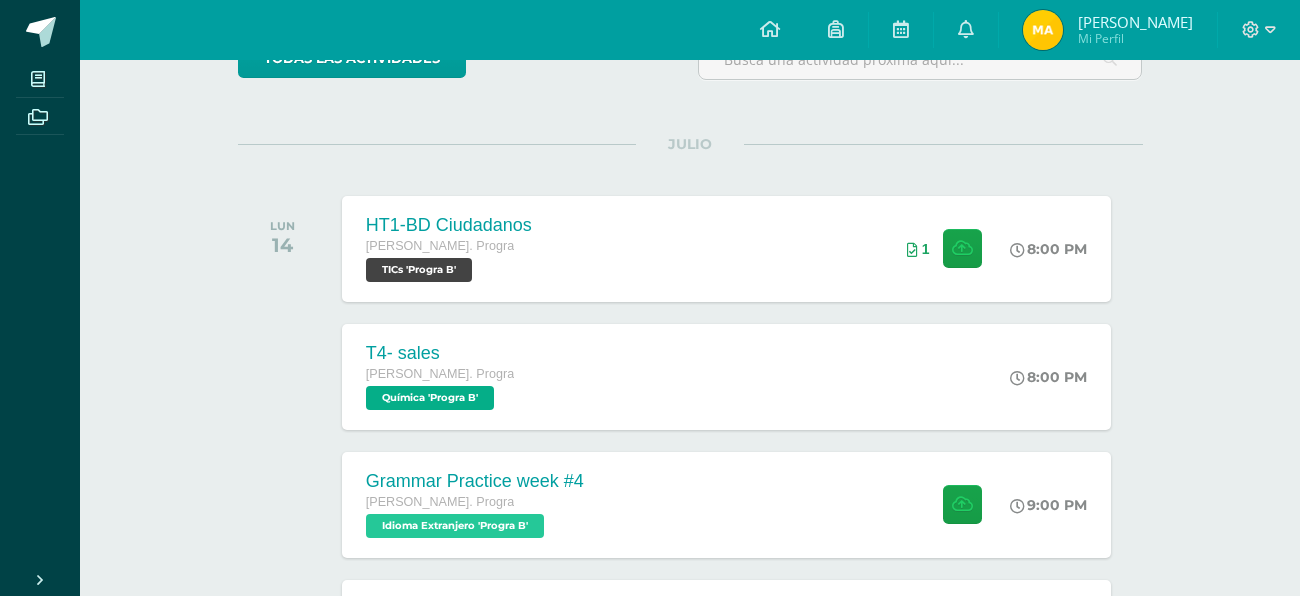 scroll, scrollTop: 239, scrollLeft: 0, axis: vertical 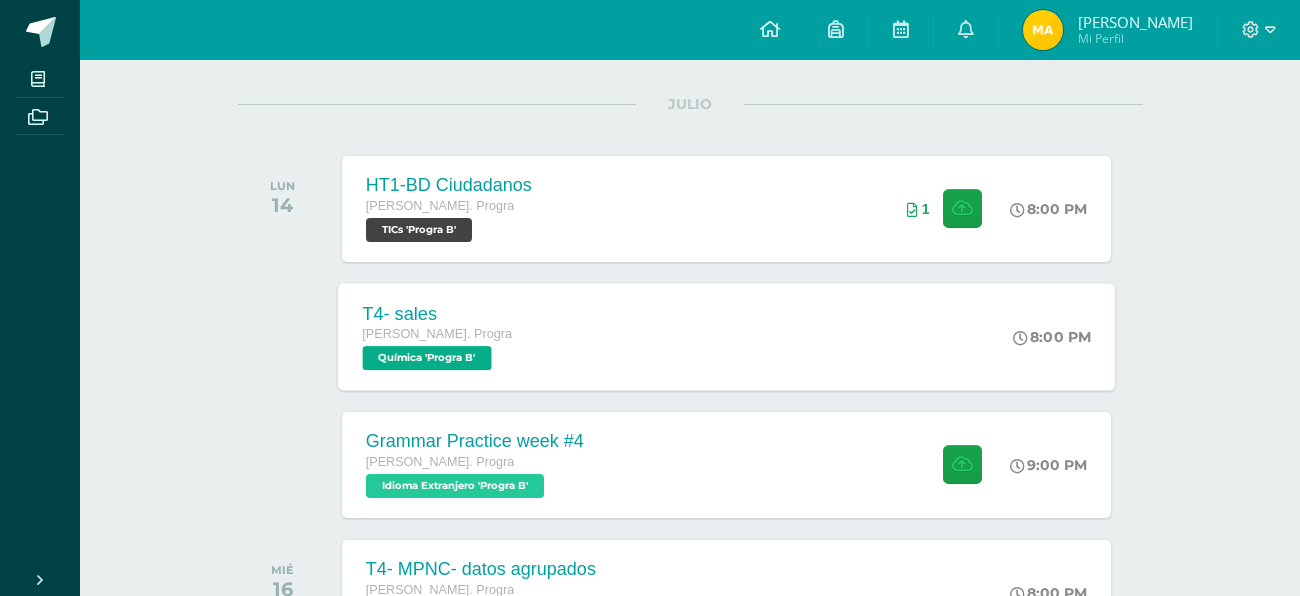 click on "T4- sales
Quinto Bach. Progra
Química 'Progra B'
8:00 PM
T4- sales
Química
Cargando contenido" at bounding box center [726, 336] 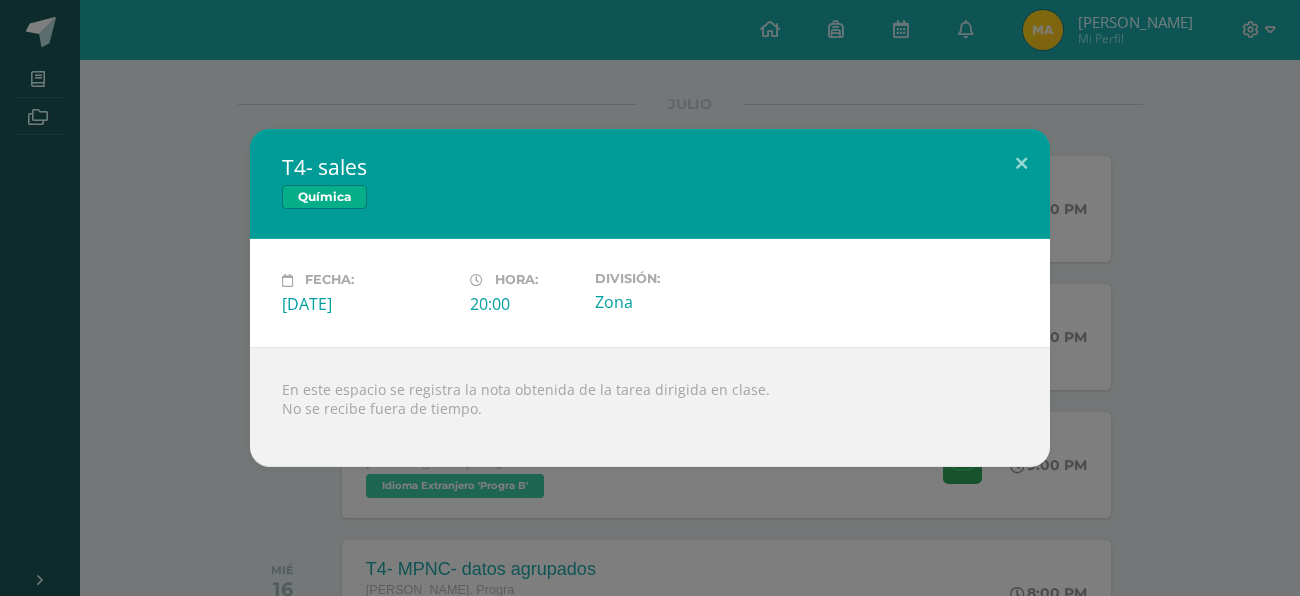 click on "T4- sales
Química
Fecha:
Lunes 14 de Julio
Hora:
20:00
División:
Zona" at bounding box center [650, 297] 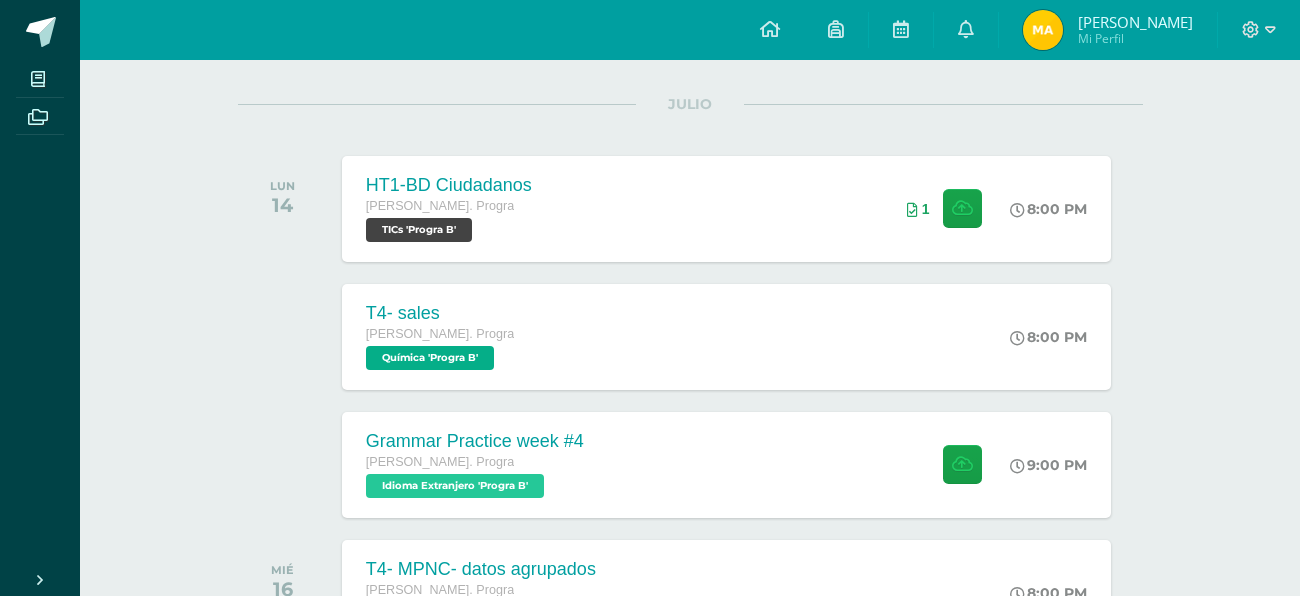 click at bounding box center (1043, 30) 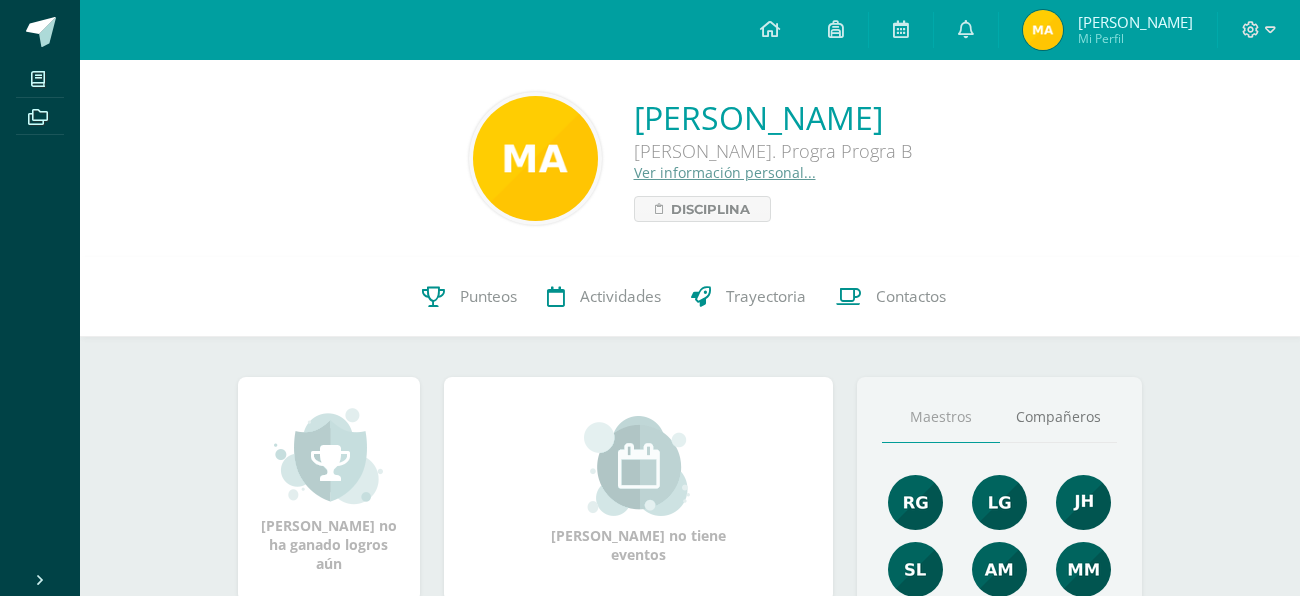 scroll, scrollTop: 0, scrollLeft: 0, axis: both 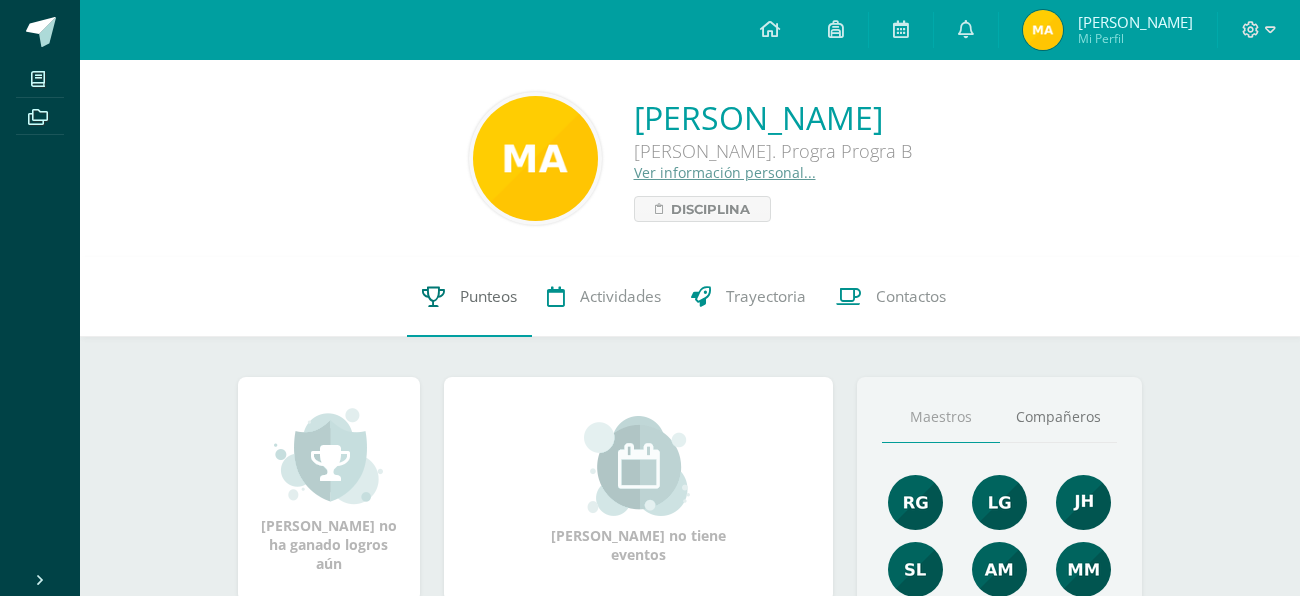 click on "Punteos" at bounding box center (469, 297) 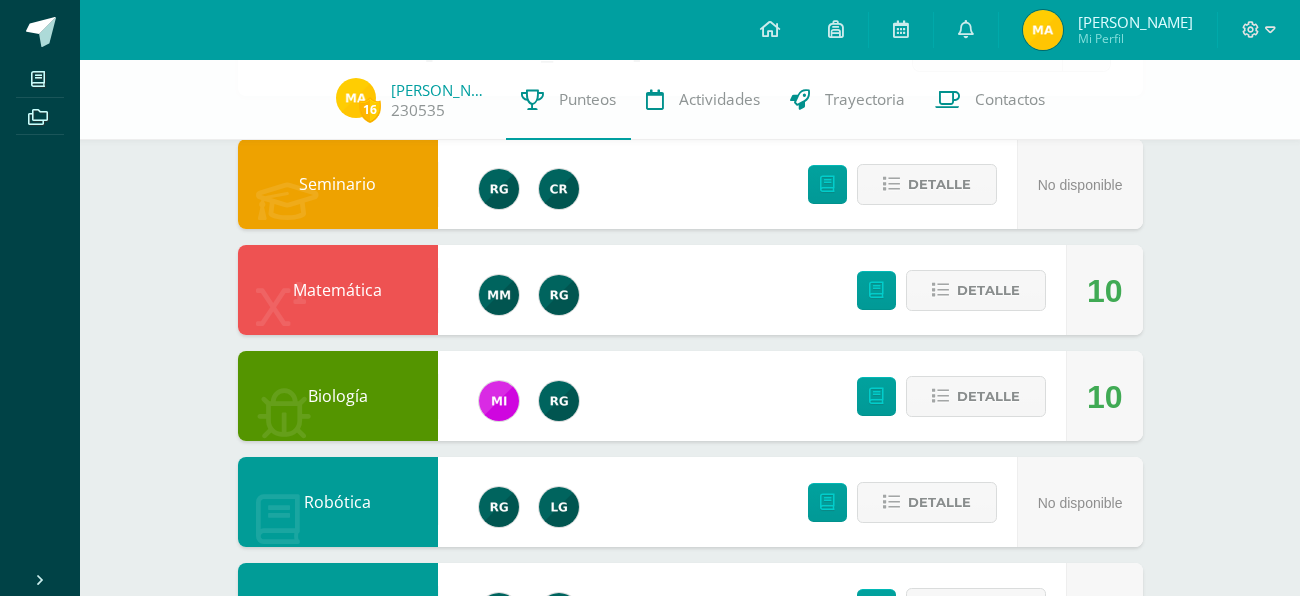 scroll, scrollTop: 181, scrollLeft: 0, axis: vertical 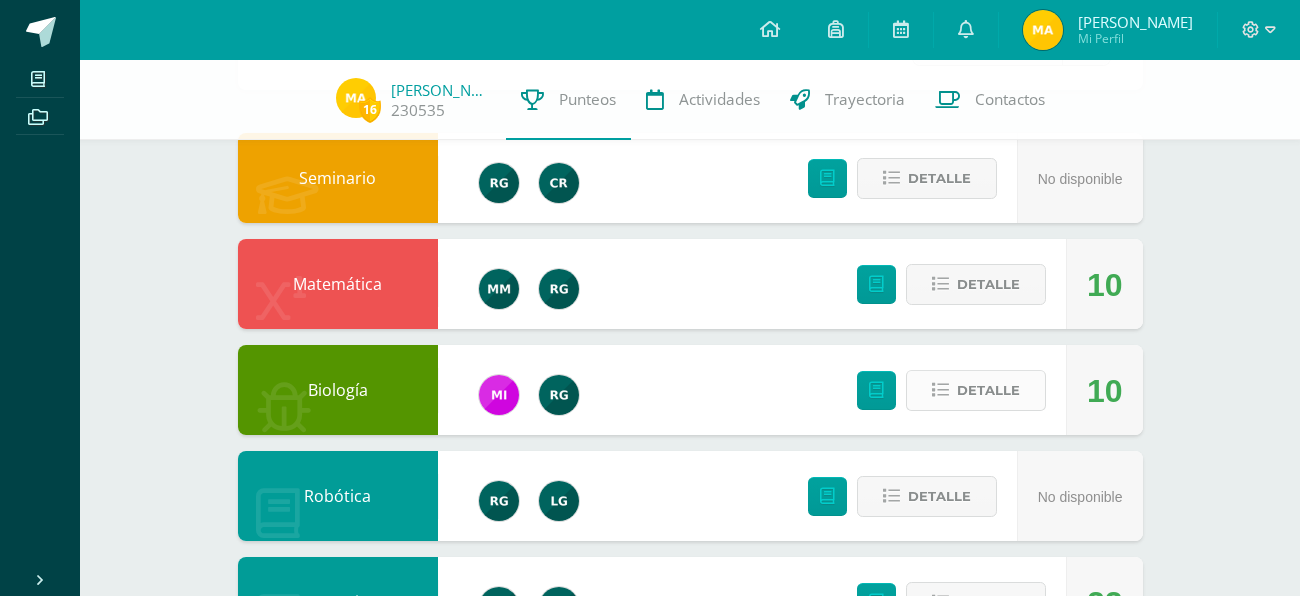 click on "Detalle" at bounding box center (988, 390) 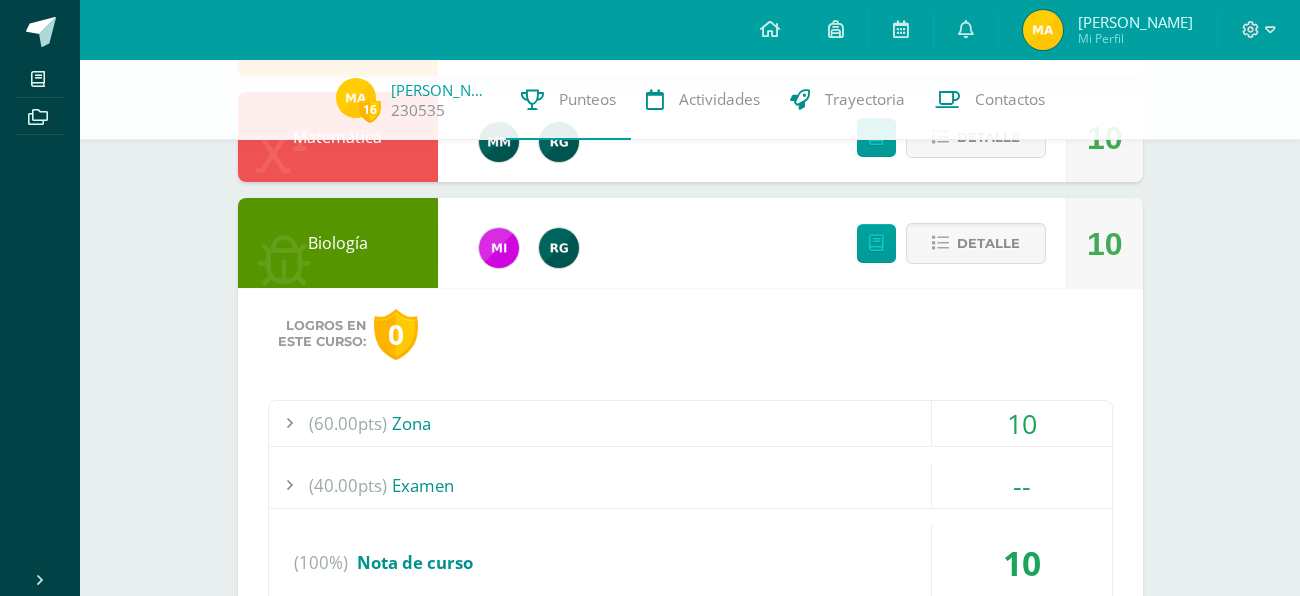 click on "Logros en
este curso:
0
(60.00pts)
Zona
10
(10.0pts)  T1- Necesidades Energéticas
10
(10.0pts)  (100%)" at bounding box center (690, 480) 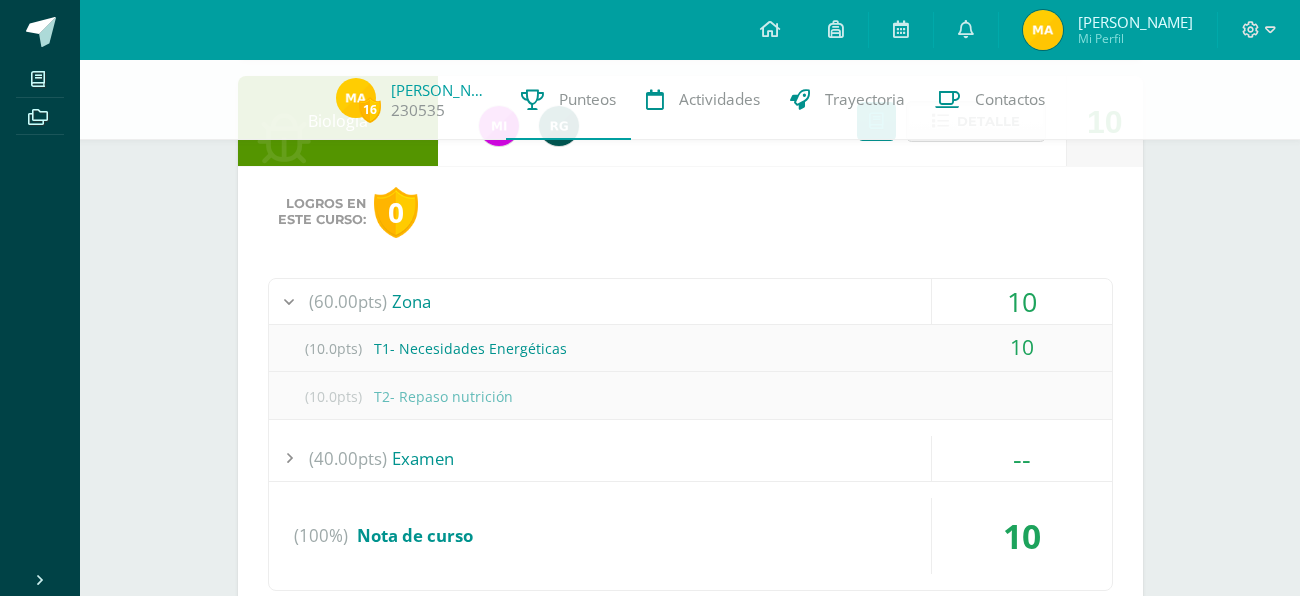 scroll, scrollTop: 452, scrollLeft: 0, axis: vertical 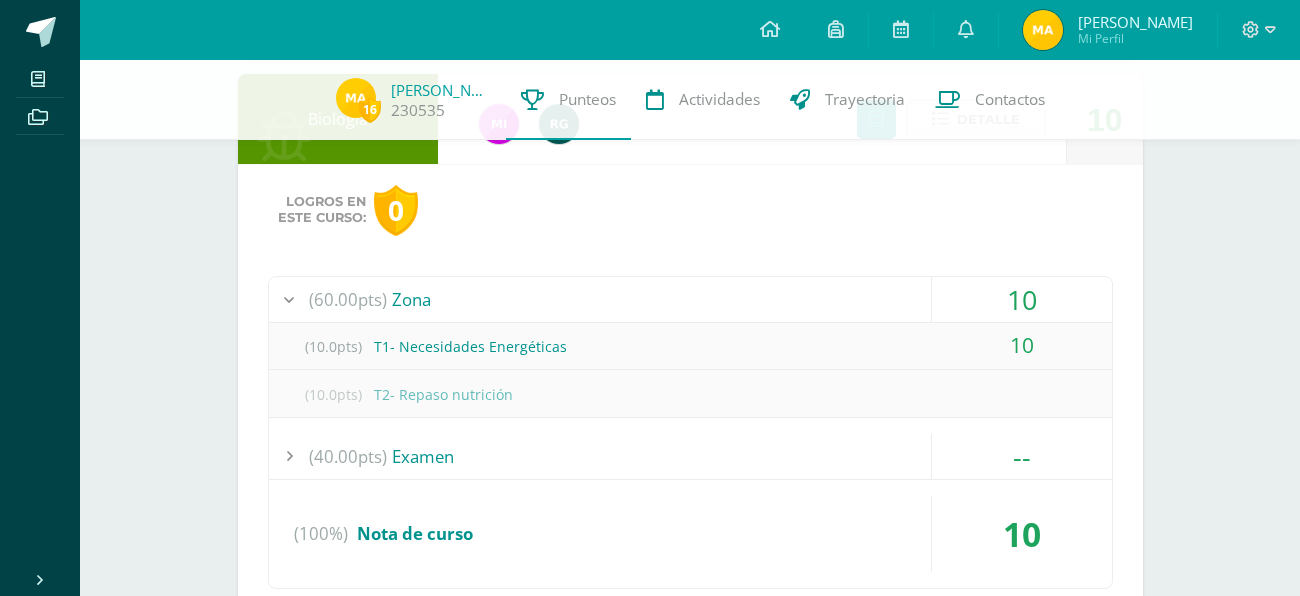 click on "10" at bounding box center [1022, 299] 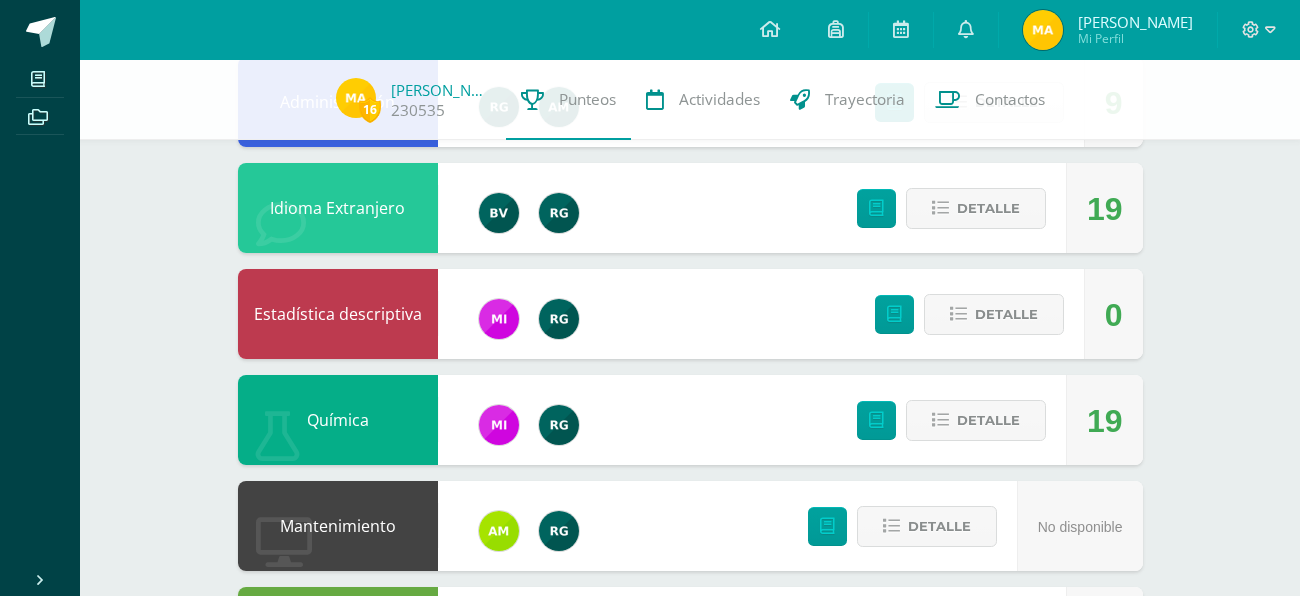 scroll, scrollTop: 1643, scrollLeft: 0, axis: vertical 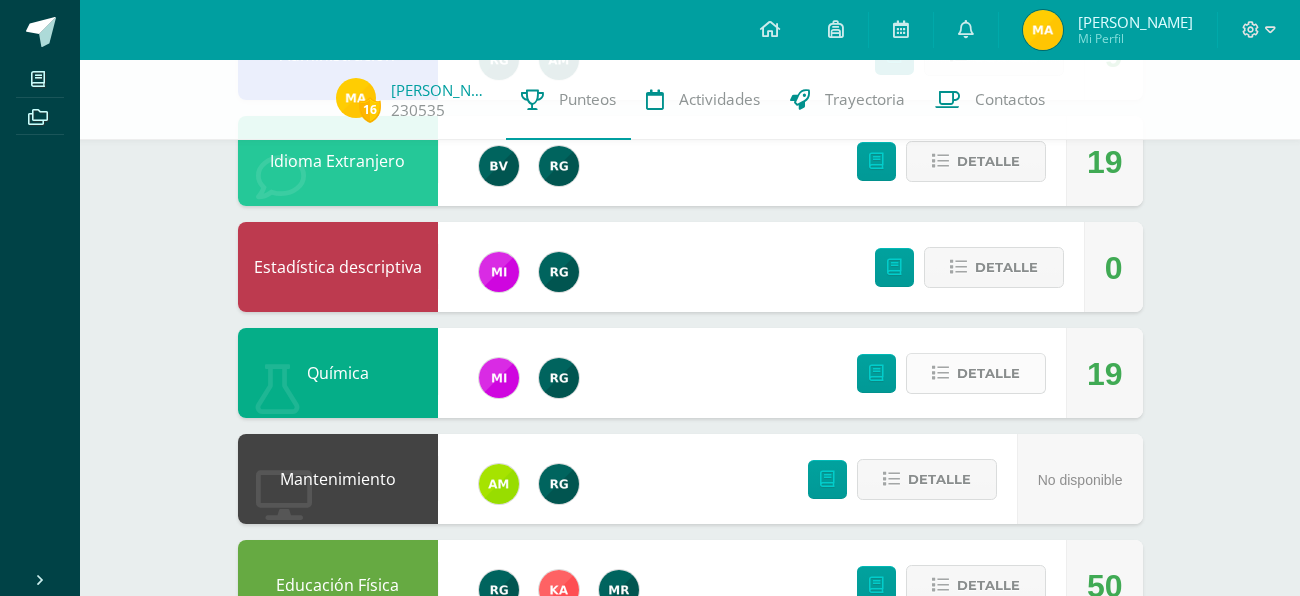 click on "Detalle" at bounding box center [988, 373] 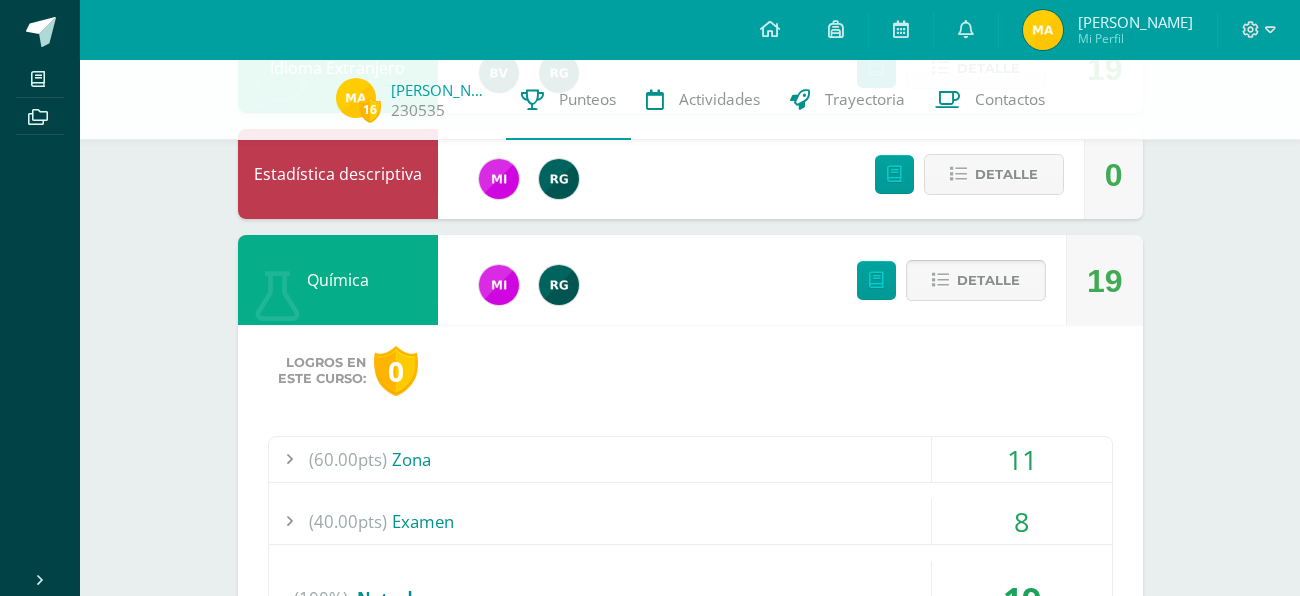scroll, scrollTop: 1753, scrollLeft: 0, axis: vertical 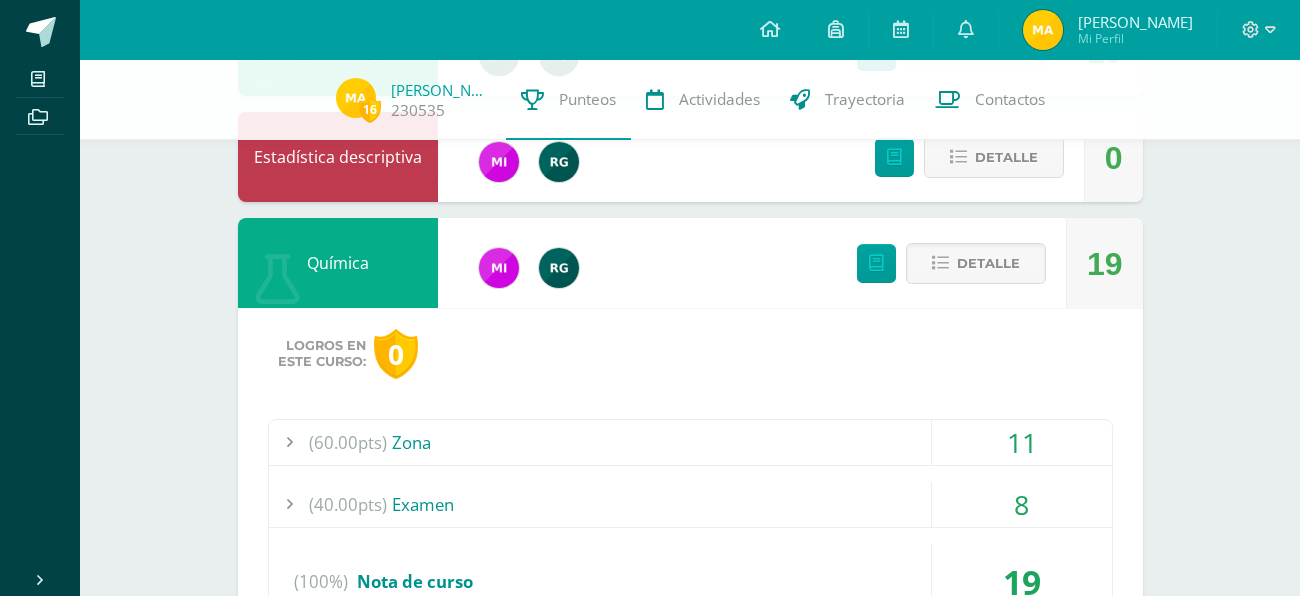 click on "11" at bounding box center [1022, 442] 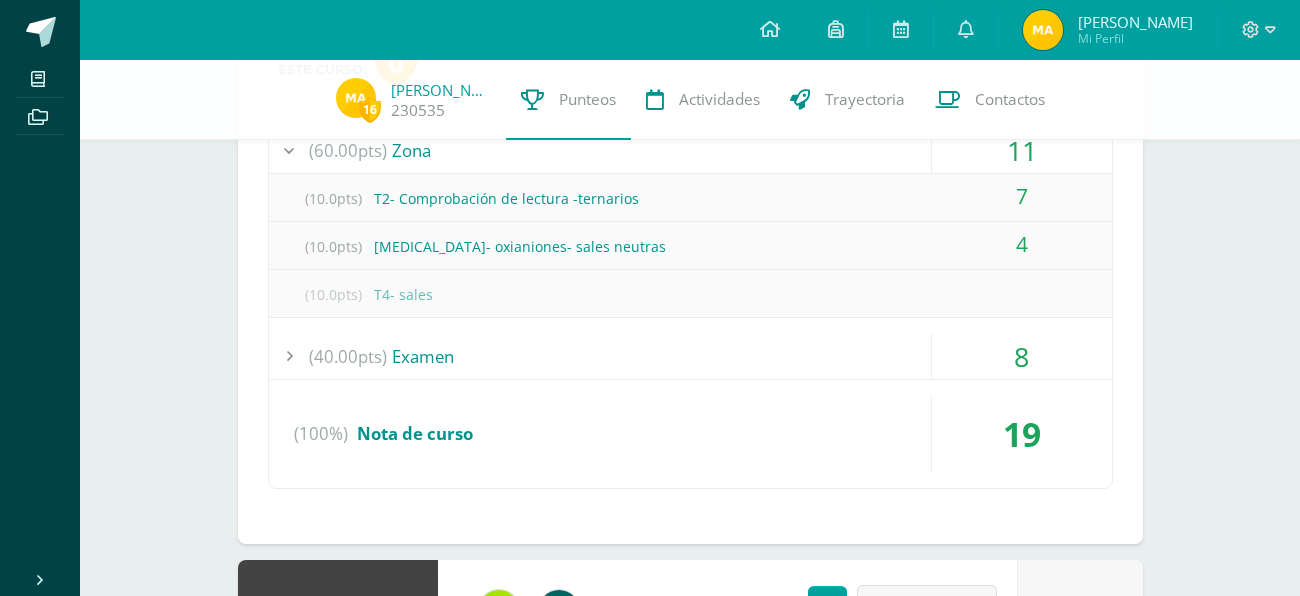 scroll, scrollTop: 2044, scrollLeft: 0, axis: vertical 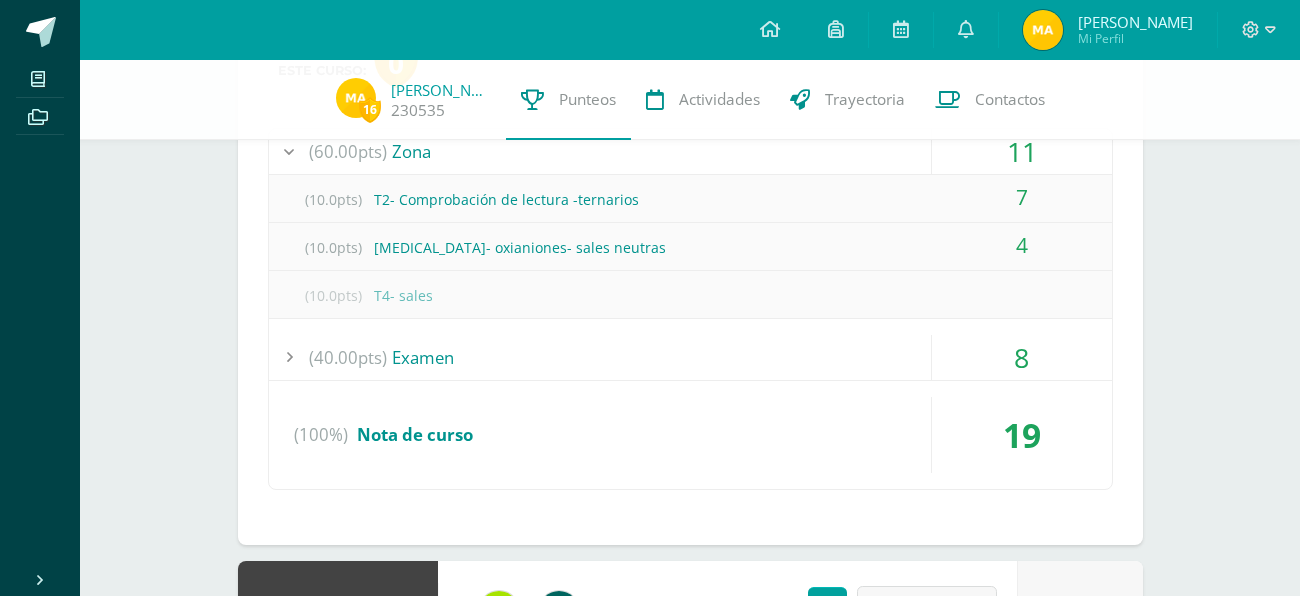 click on "8" at bounding box center [1022, 357] 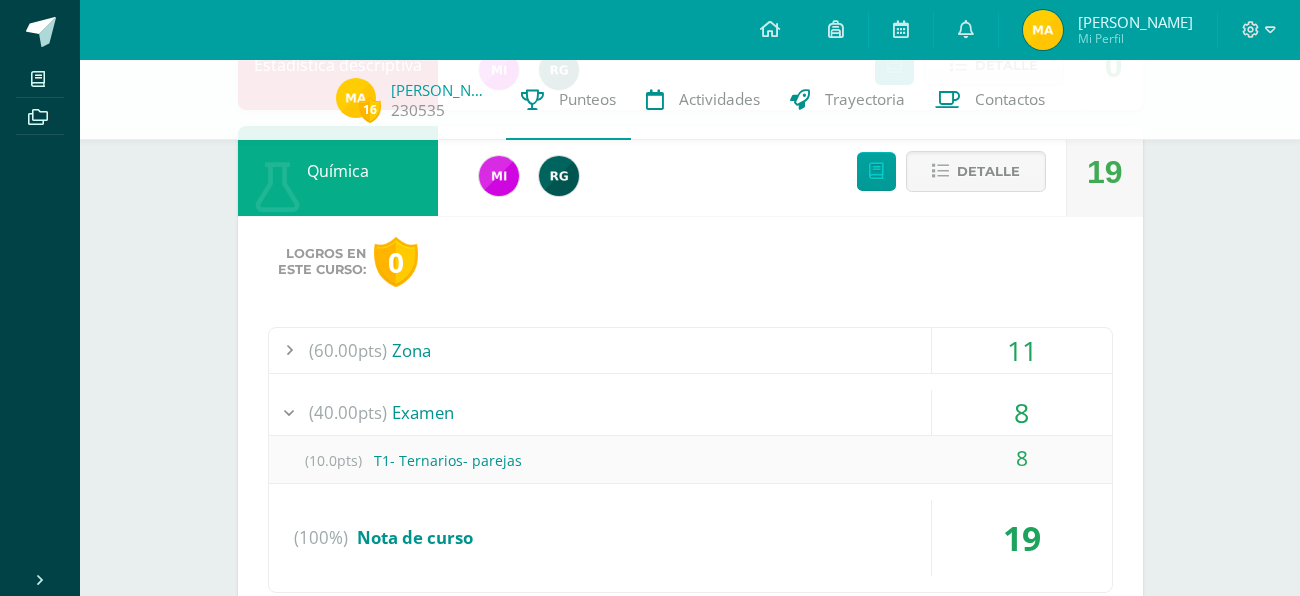 scroll, scrollTop: 1844, scrollLeft: 0, axis: vertical 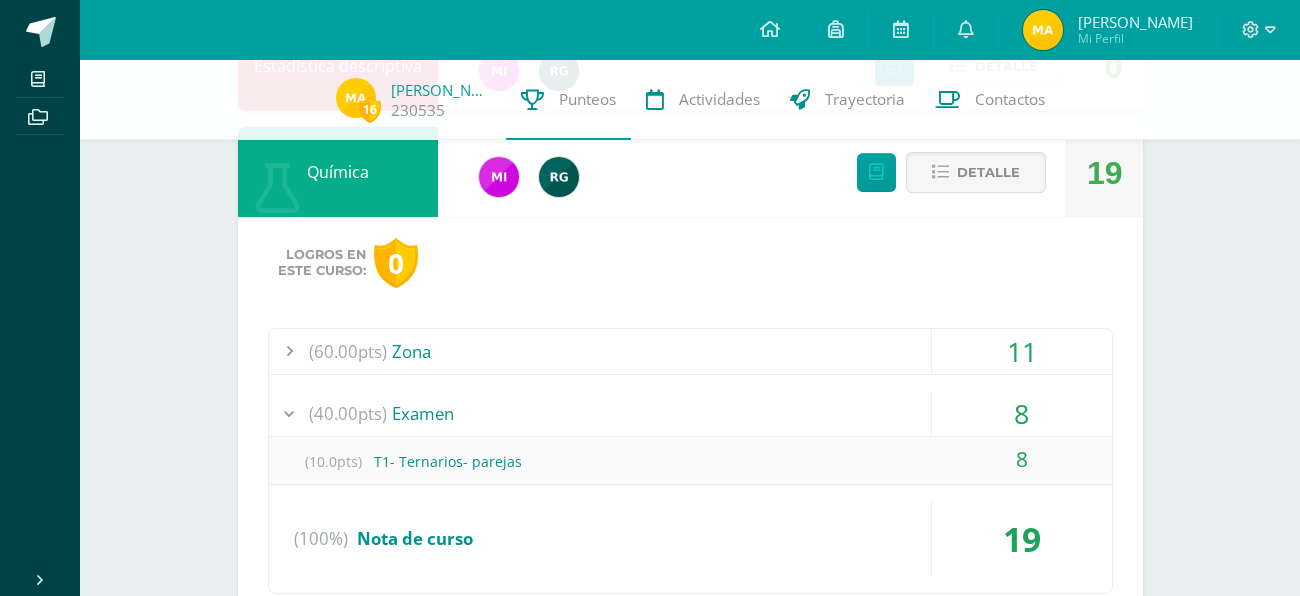 click on "11" at bounding box center [1022, 351] 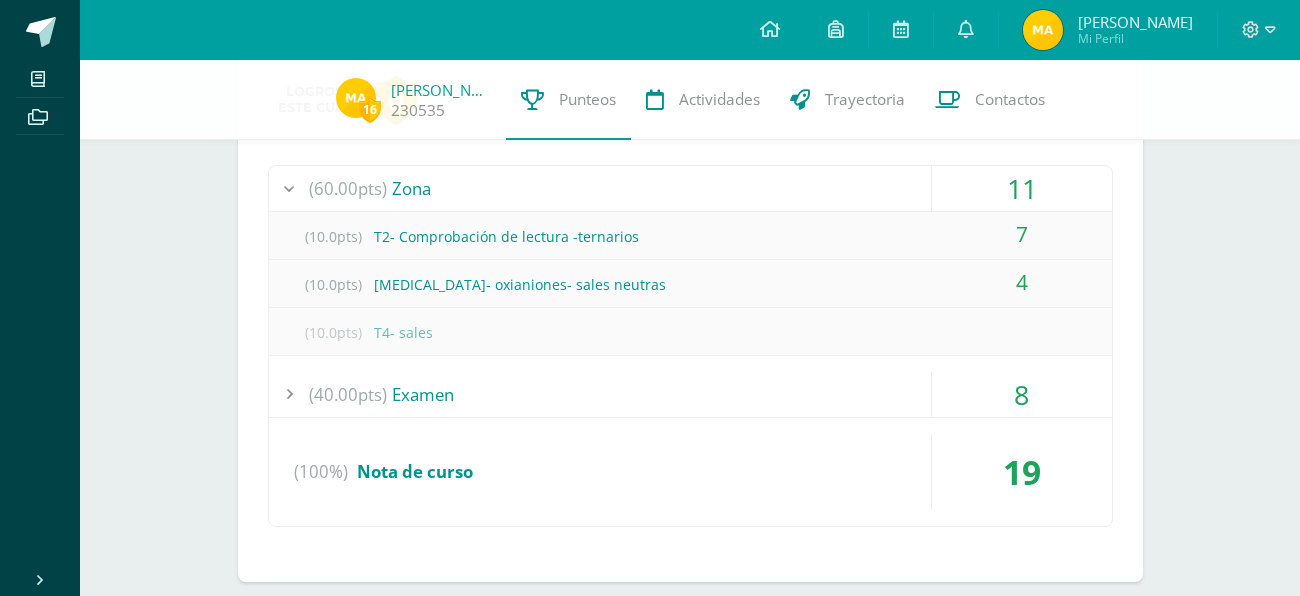 scroll, scrollTop: 2009, scrollLeft: 0, axis: vertical 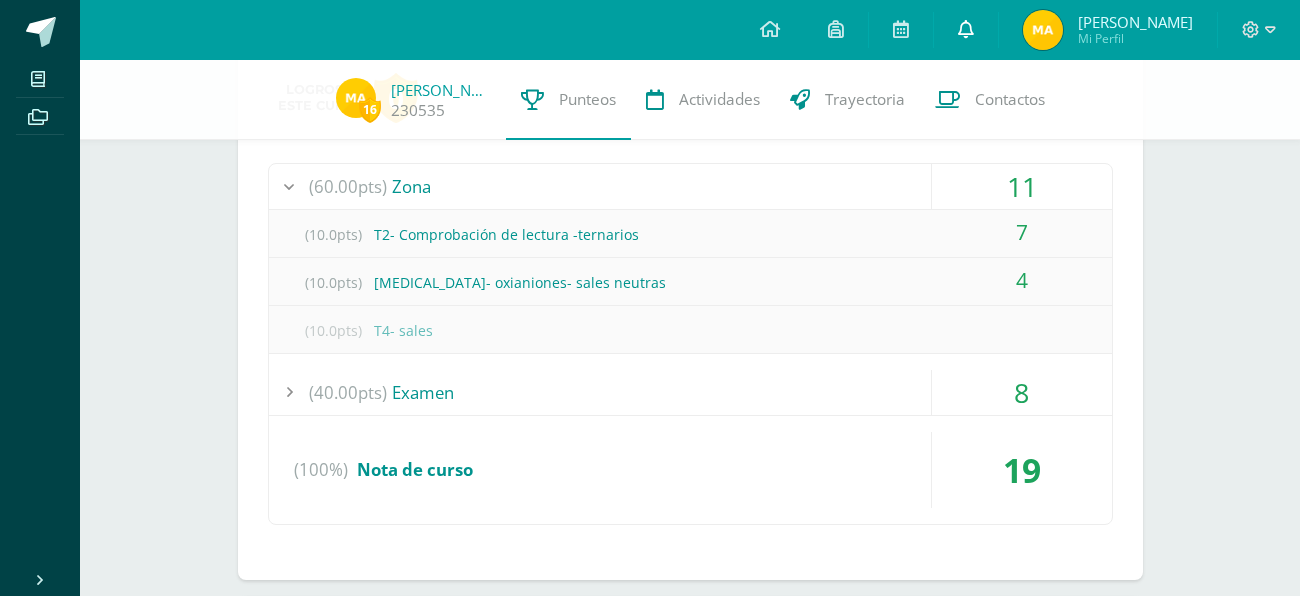 click at bounding box center (966, 30) 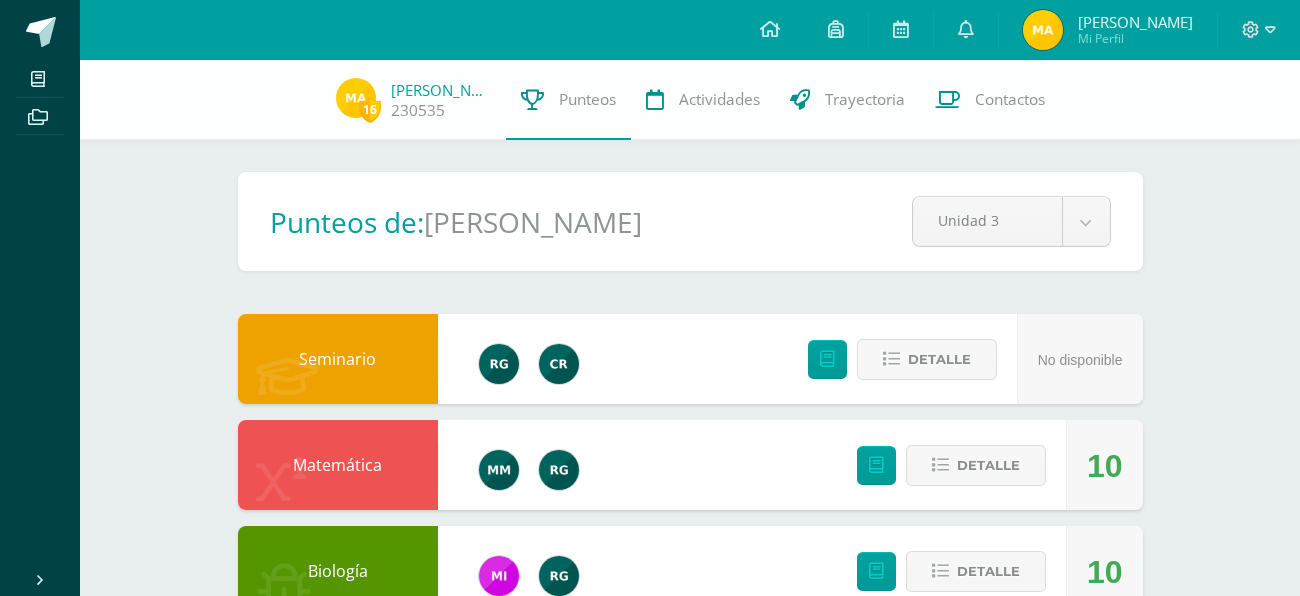 scroll, scrollTop: 1543, scrollLeft: 0, axis: vertical 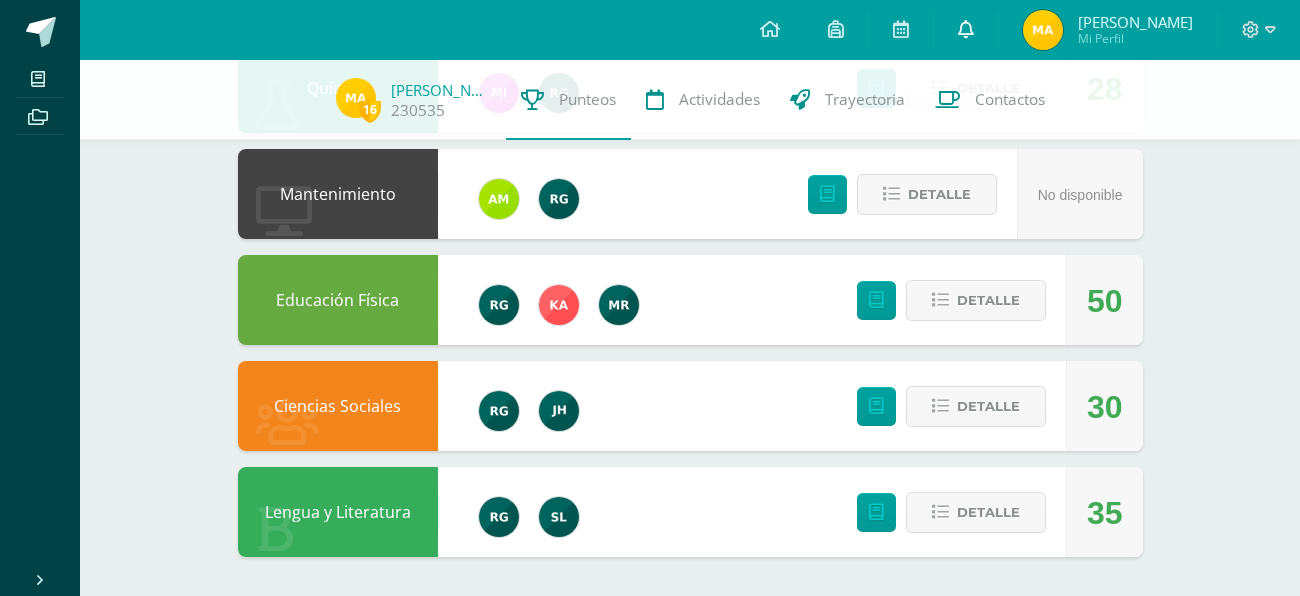 click at bounding box center [966, 30] 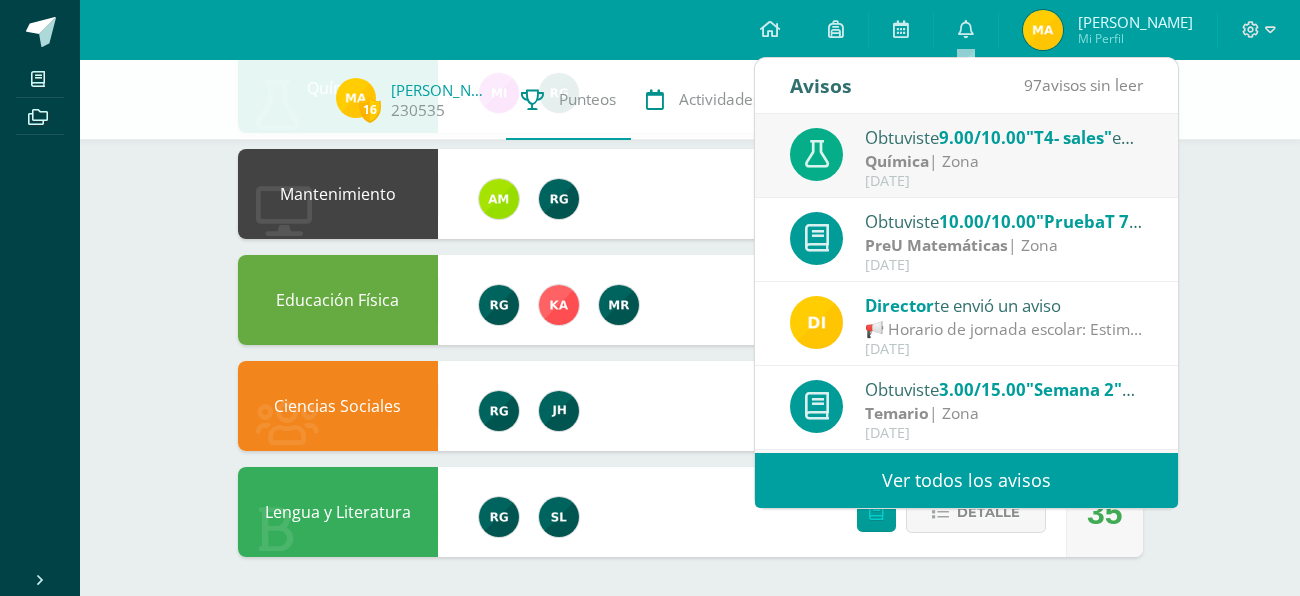 click on "16
Miguel Alvarado
230535
Punteos Actividades Trayectoria Contactos  Pendiente
Punteos de:    Miguel Armando     Unidad 3                             Unidad 1 Unidad 2 Unidad 3 Unidad 4
Seminario
No disponible Detalle
Matemática
10
Detalle
Biología
10
Detalle
Robótica
No disponible Detalle
Temario
22
Detalle
PreU Matemáticas" at bounding box center [690, -443] 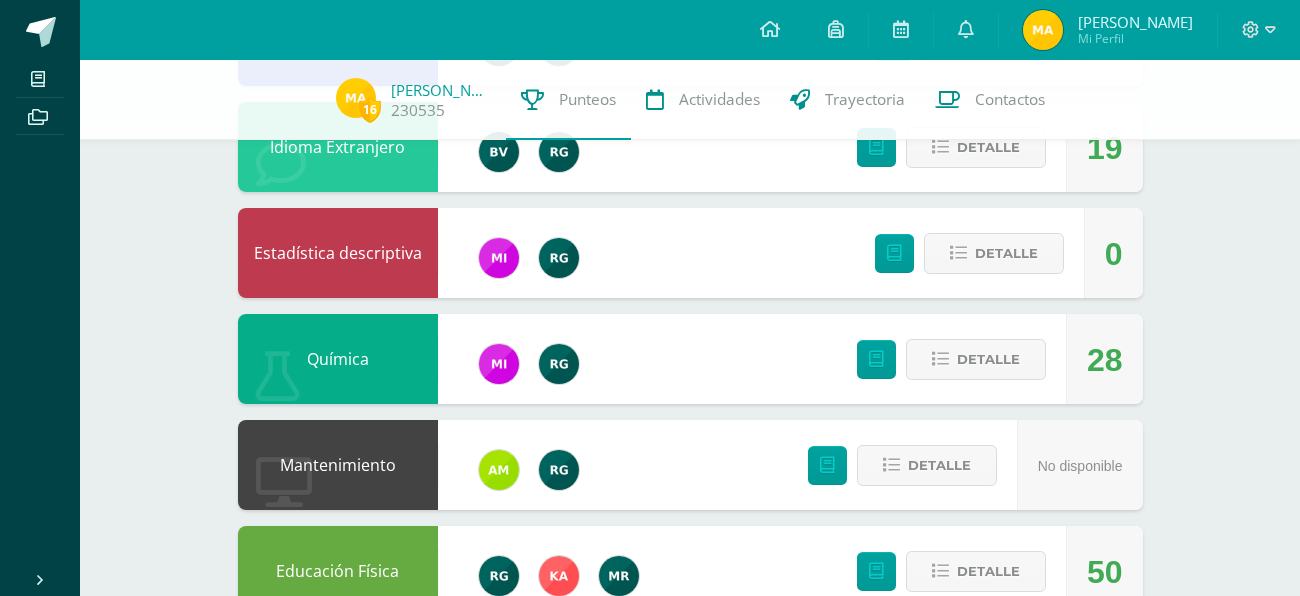 scroll, scrollTop: 1264, scrollLeft: 0, axis: vertical 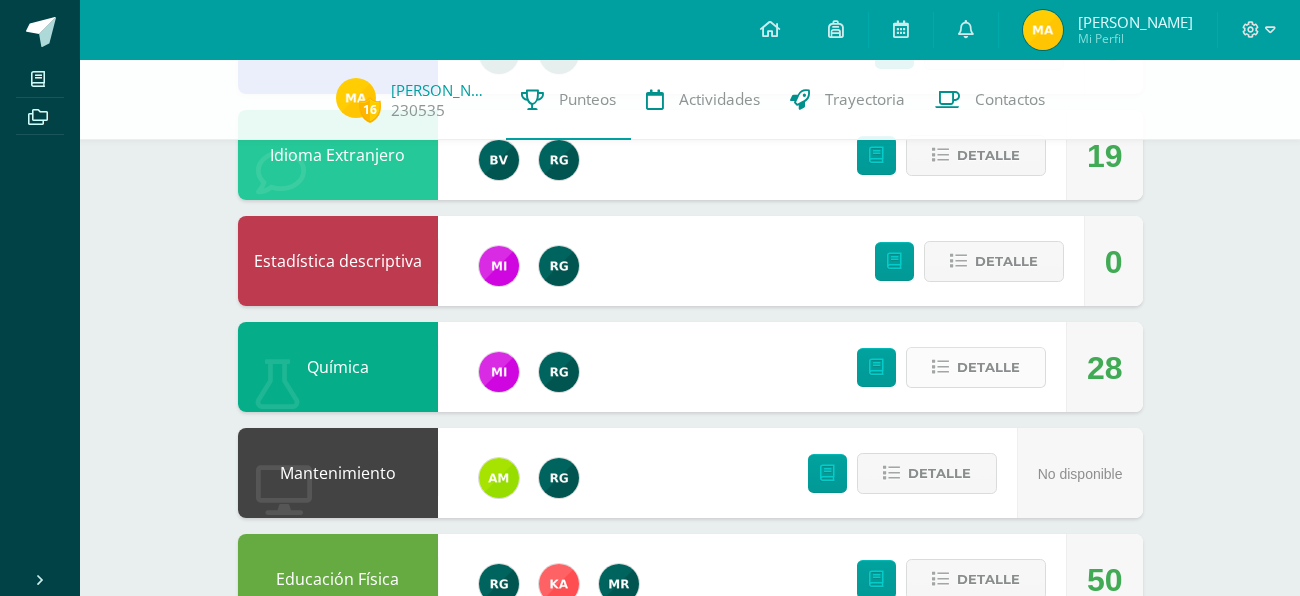 click at bounding box center (940, 367) 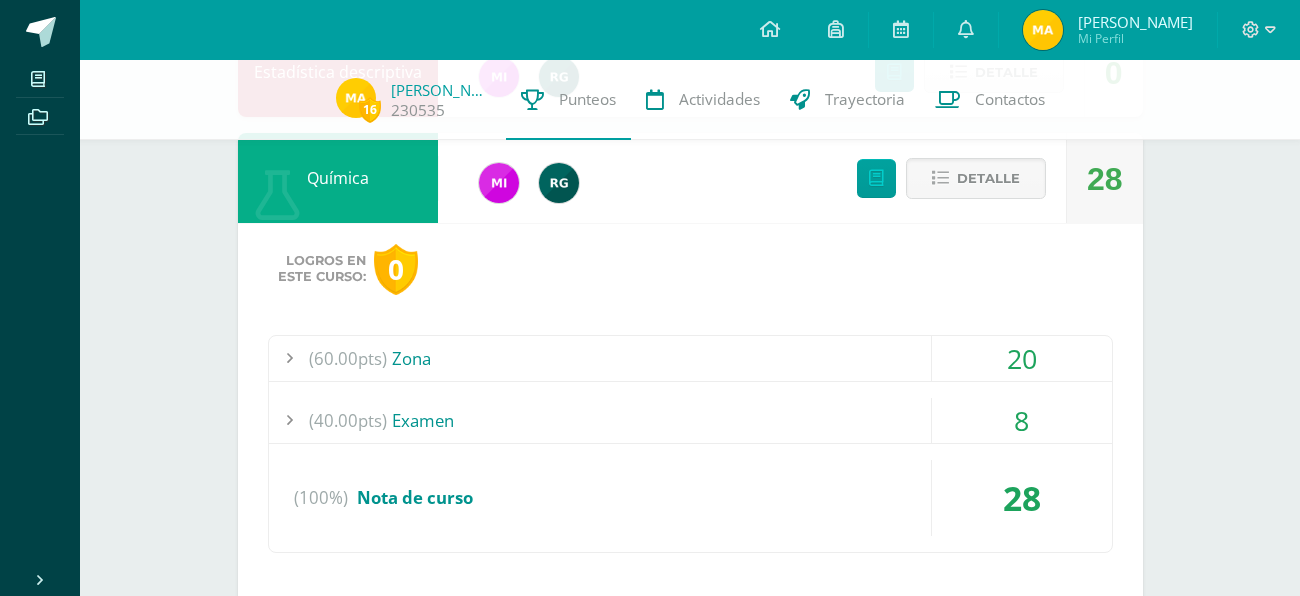 click on "20" at bounding box center (1022, 358) 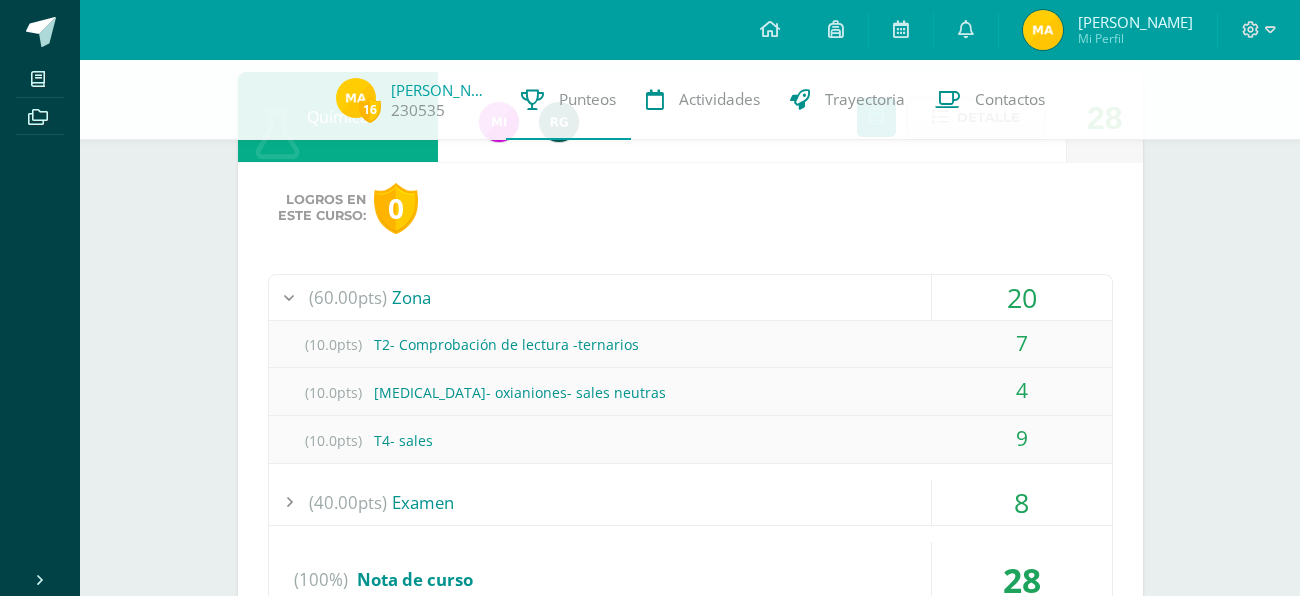 scroll, scrollTop: 1534, scrollLeft: 0, axis: vertical 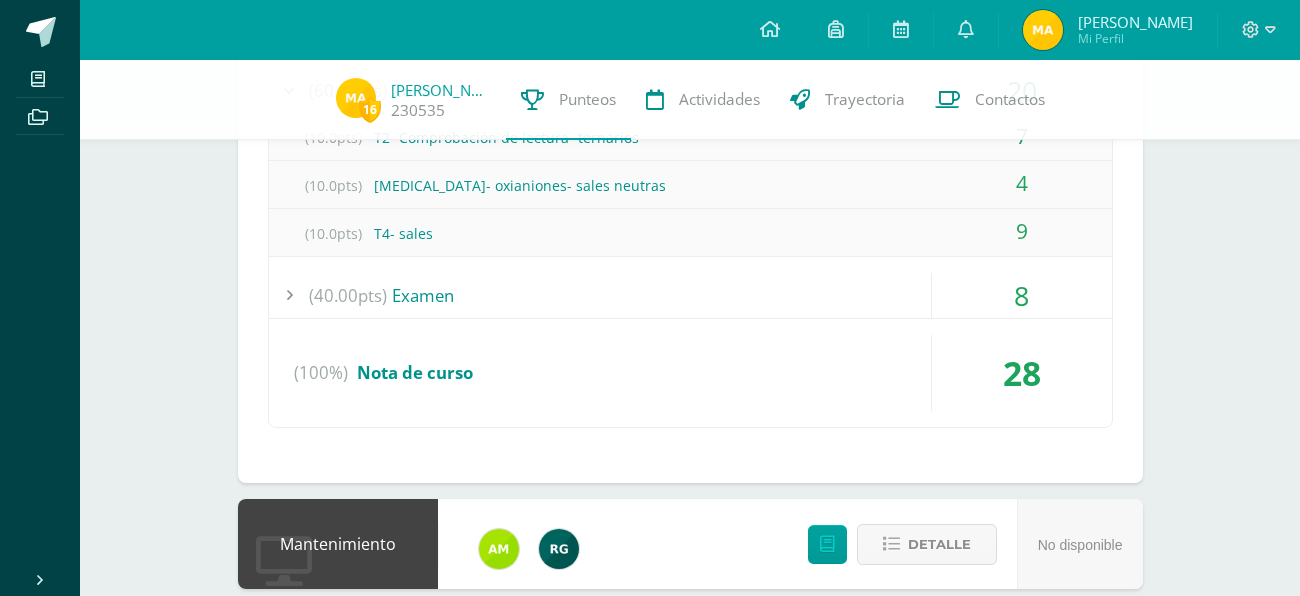 click on "28" at bounding box center (1022, 373) 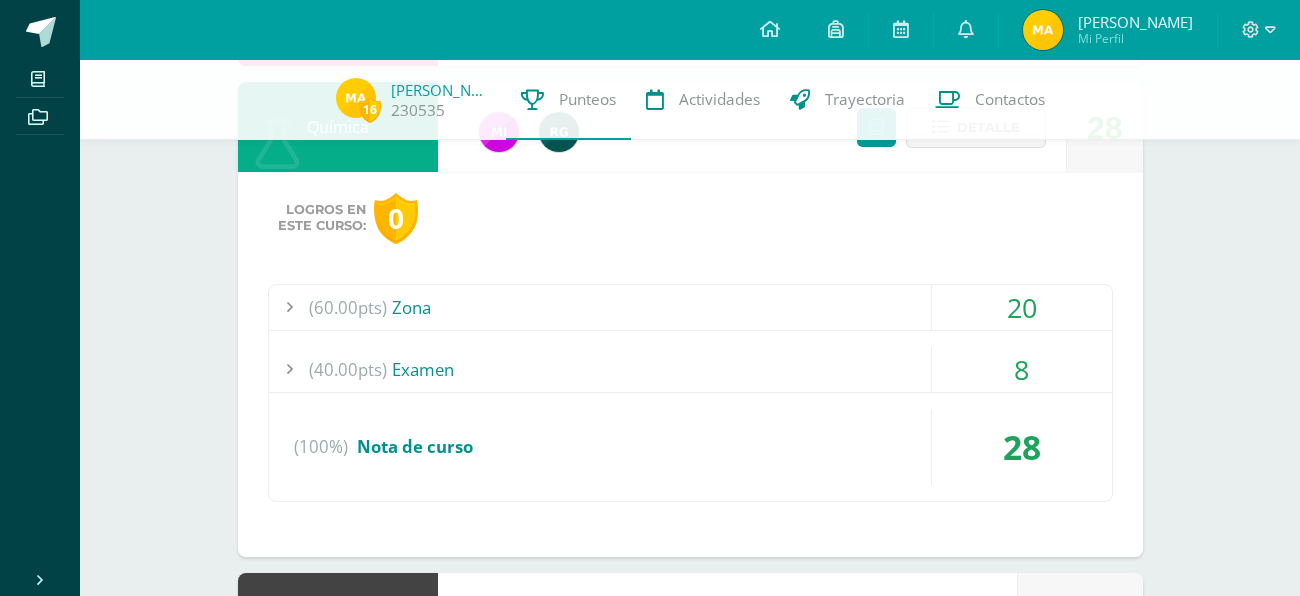 scroll, scrollTop: 1482, scrollLeft: 0, axis: vertical 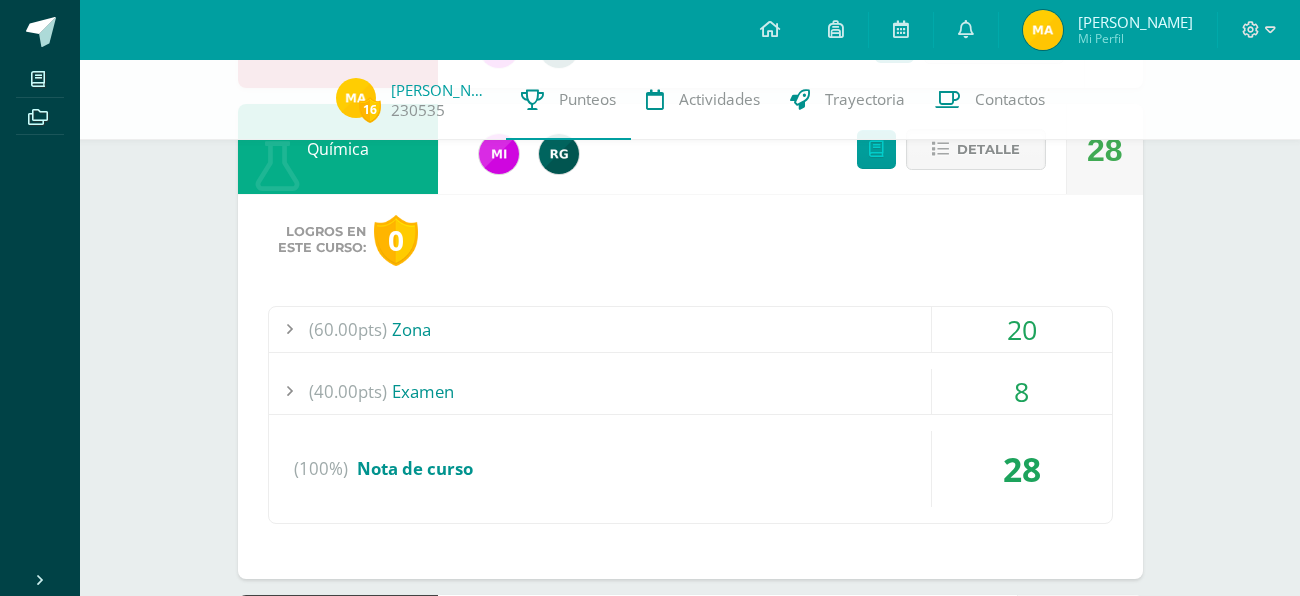 click on "16
Miguel Alvarado
230535
Punteos Actividades Trayectoria Contactos  Pendiente
Punteos de:    Miguel Armando     Unidad 3                             Unidad 1 Unidad 2 Unidad 3 Unidad 4
Seminario
No disponible Detalle
Matemática
10
Detalle
Biología
10
Detalle
Robótica
No disponible Detalle
Temario
22
Detalle
PreU Matemáticas
0" at bounding box center [690, -190] 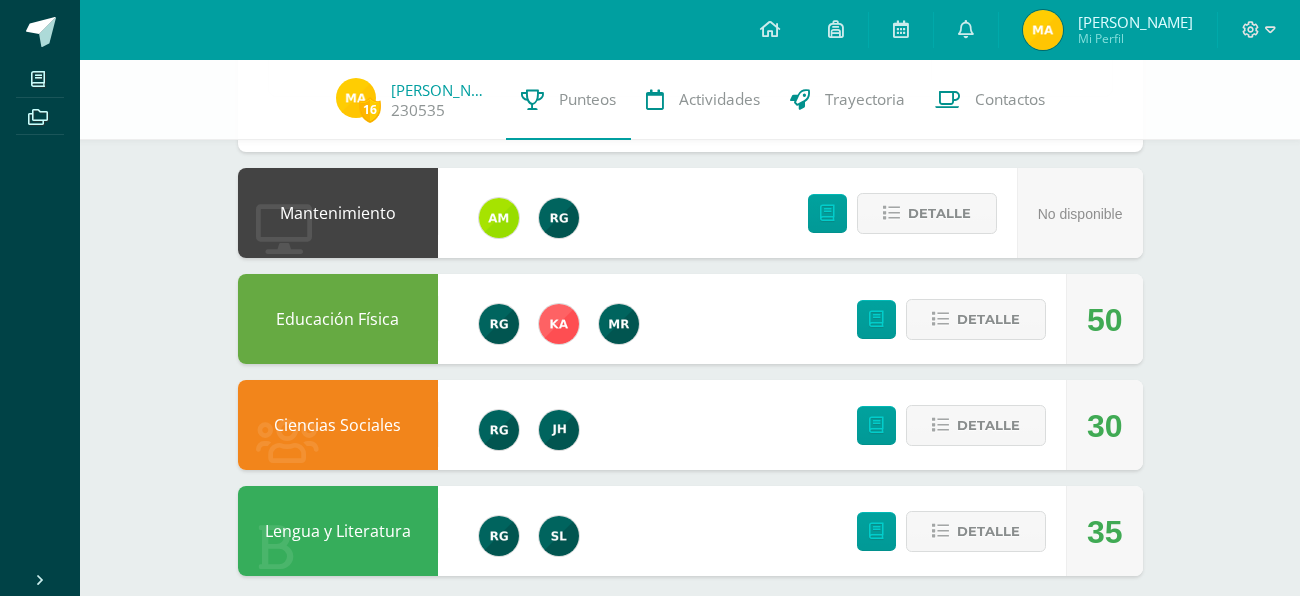 scroll, scrollTop: 1912, scrollLeft: 0, axis: vertical 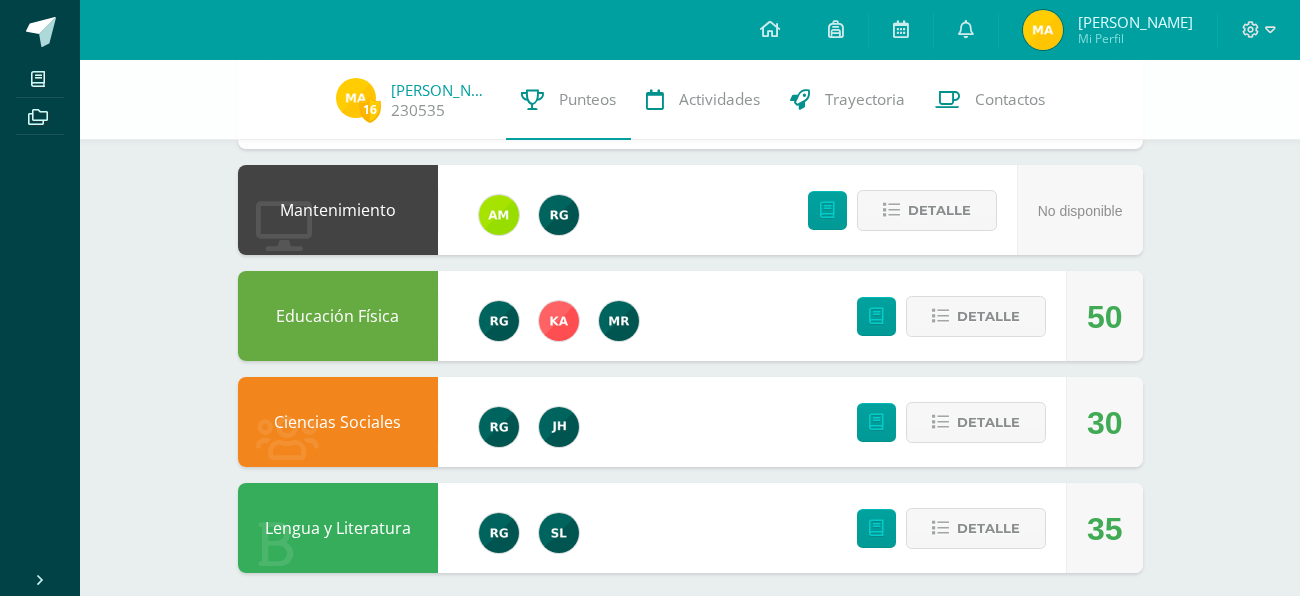 click on "Detalle" at bounding box center [946, 422] 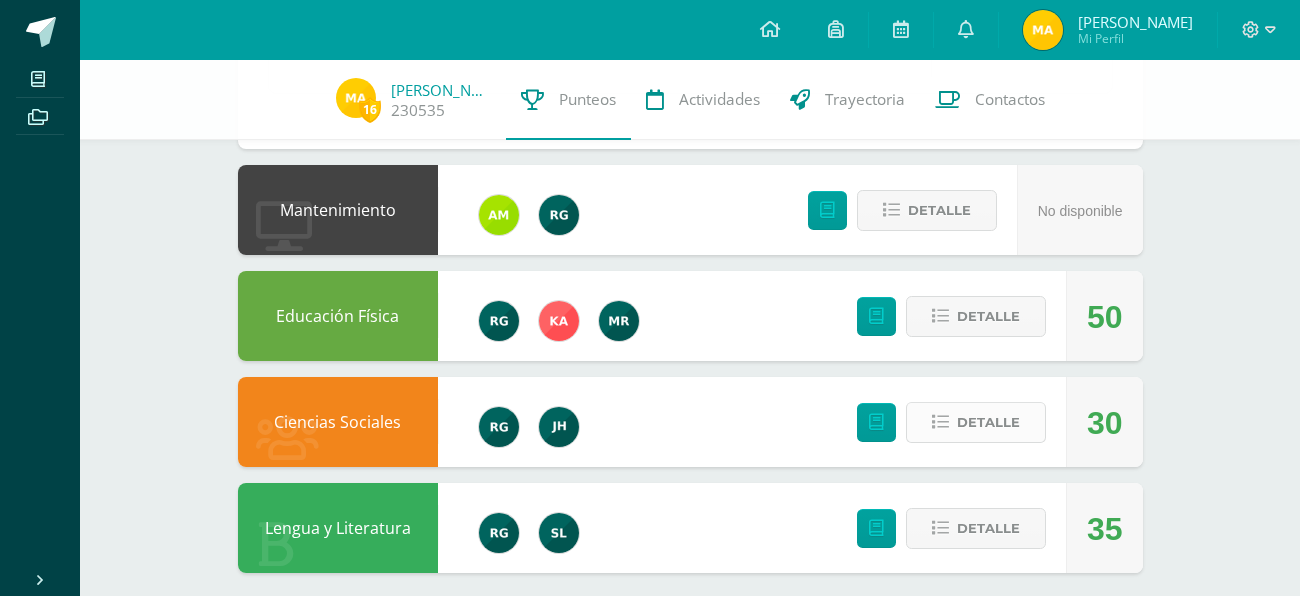 click on "Detalle" at bounding box center (976, 422) 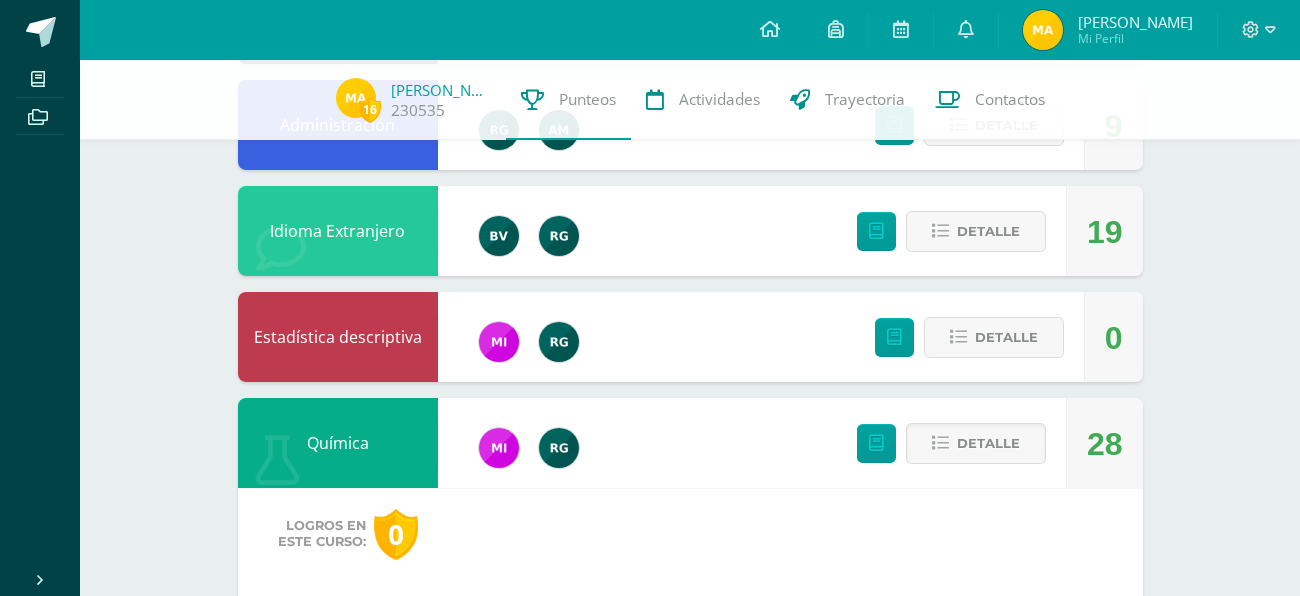 scroll, scrollTop: 1185, scrollLeft: 0, axis: vertical 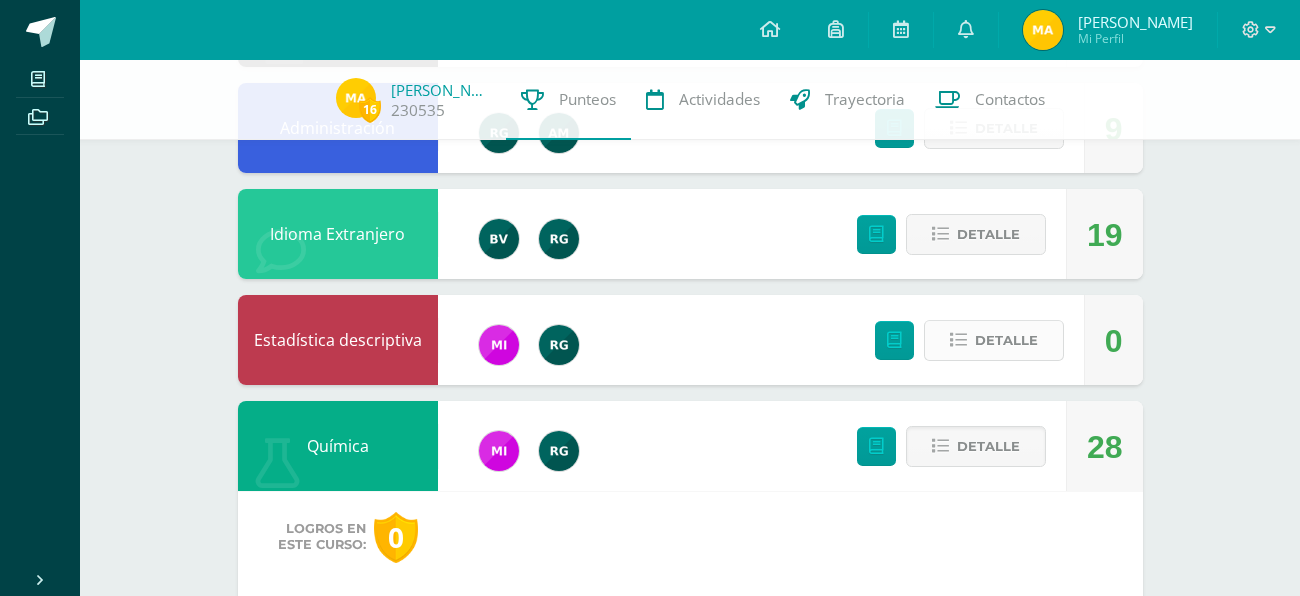 click on "Detalle" at bounding box center [1006, 340] 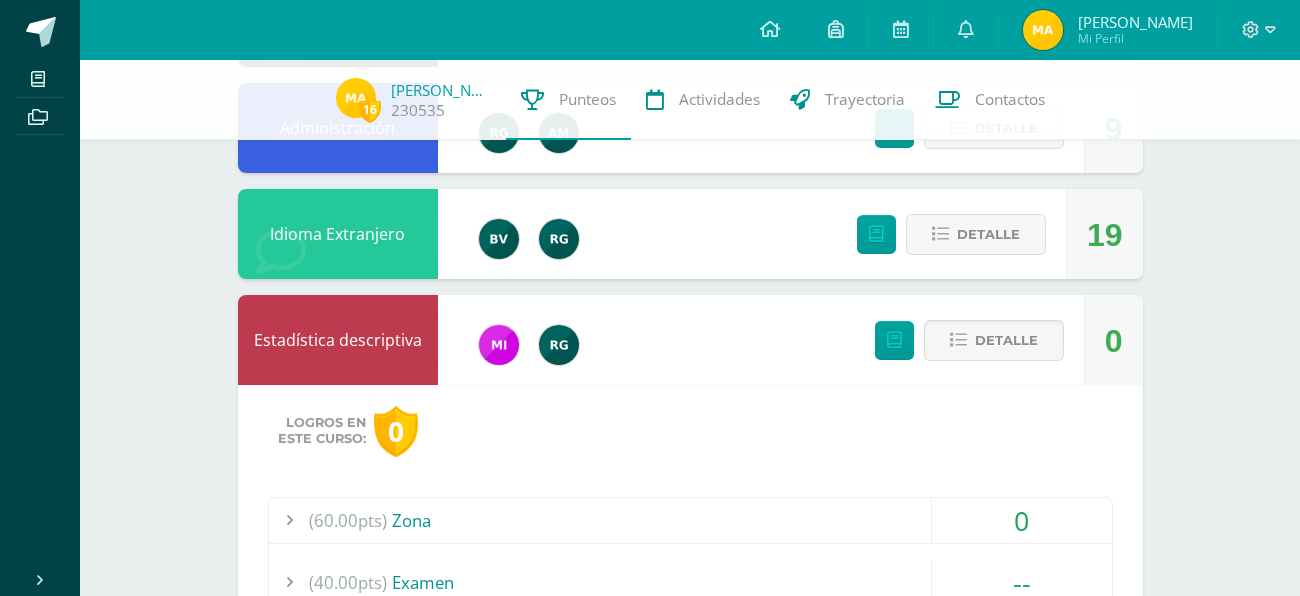 click on "0" at bounding box center (1022, 520) 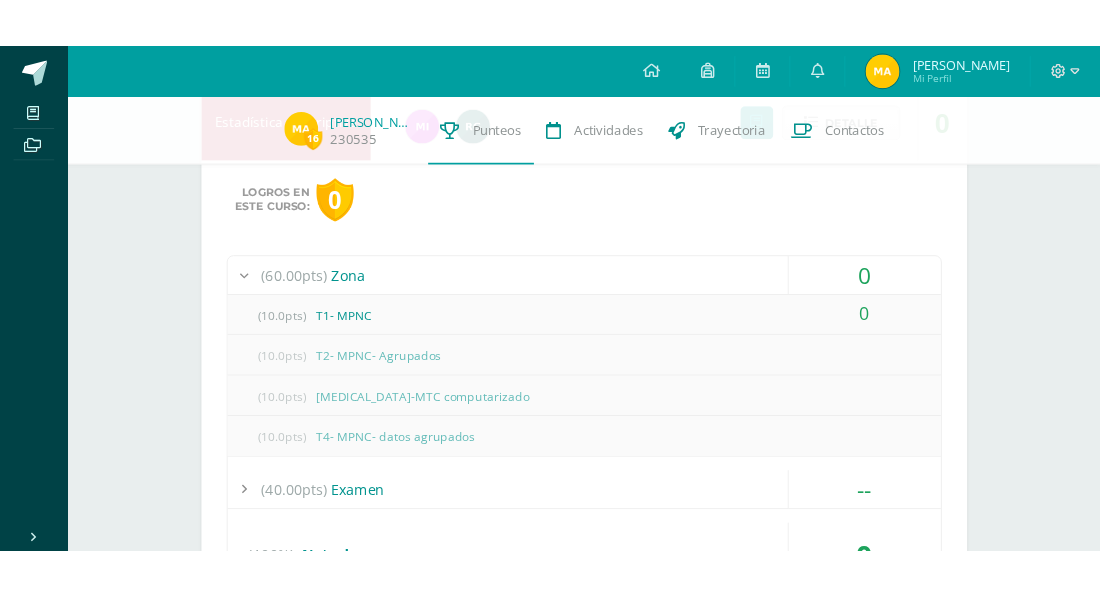 scroll, scrollTop: 1436, scrollLeft: 0, axis: vertical 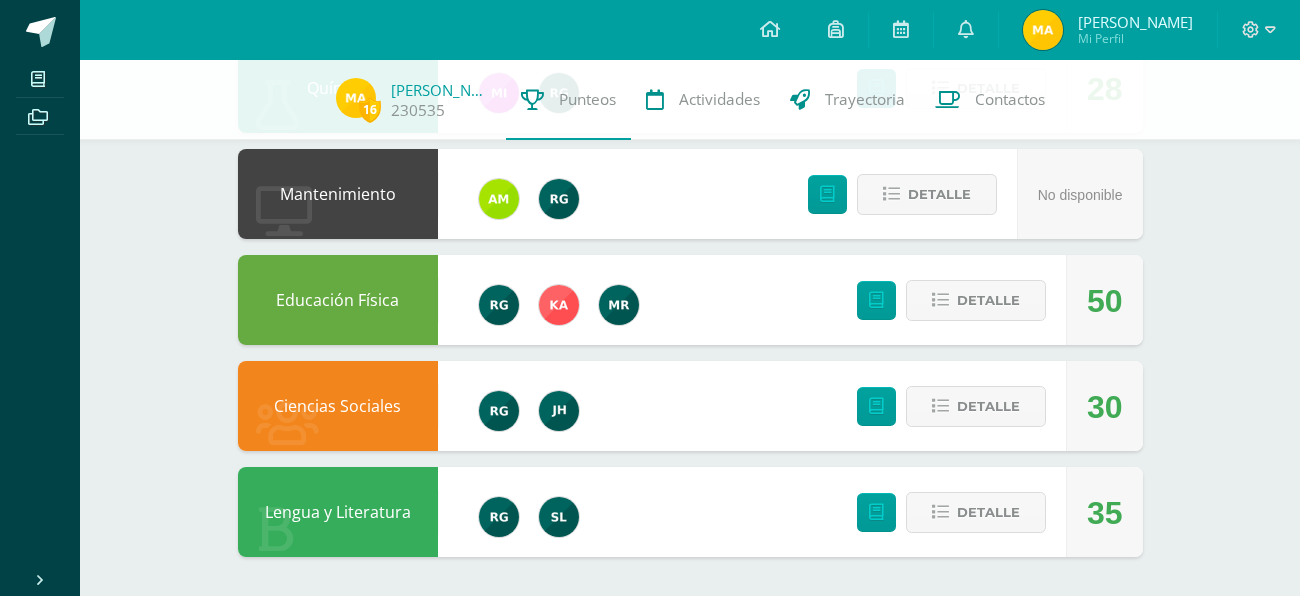drag, startPoint x: 138, startPoint y: 273, endPoint x: 128, endPoint y: 258, distance: 18.027756 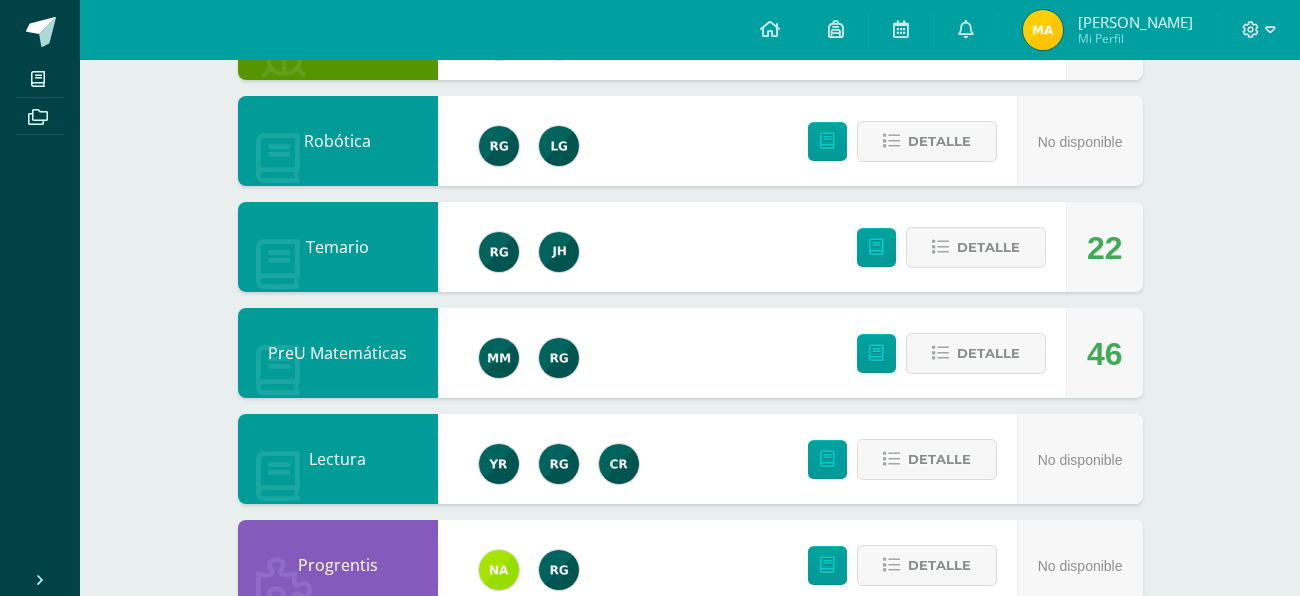 scroll, scrollTop: 539, scrollLeft: 0, axis: vertical 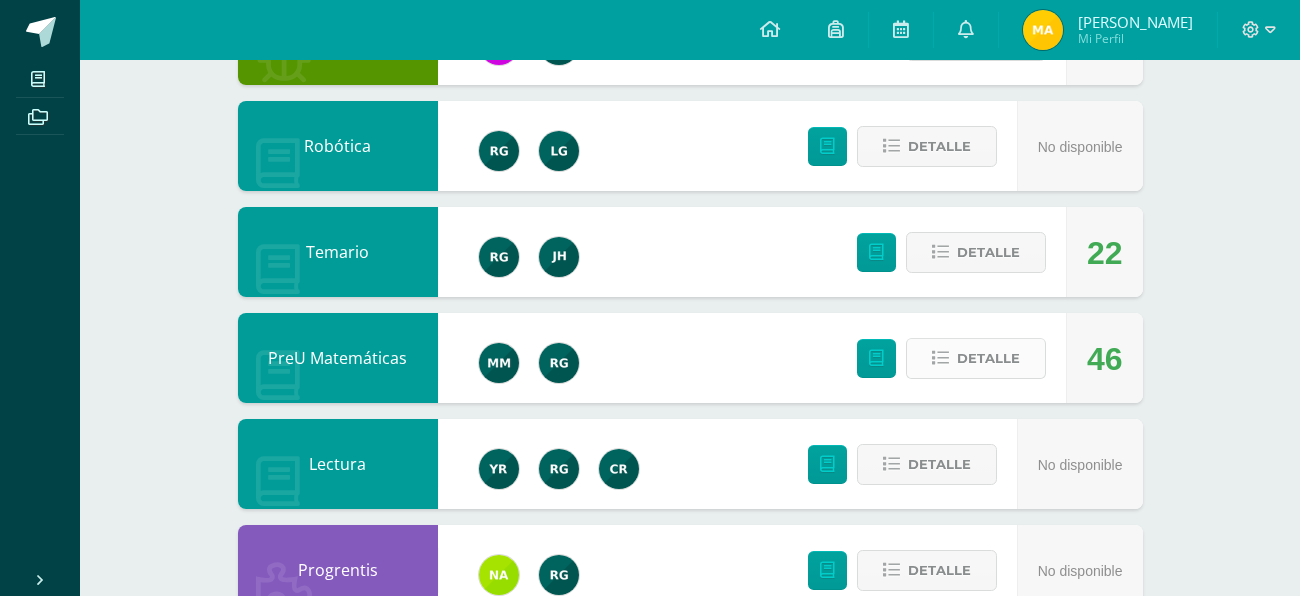 click on "Detalle" at bounding box center (988, 358) 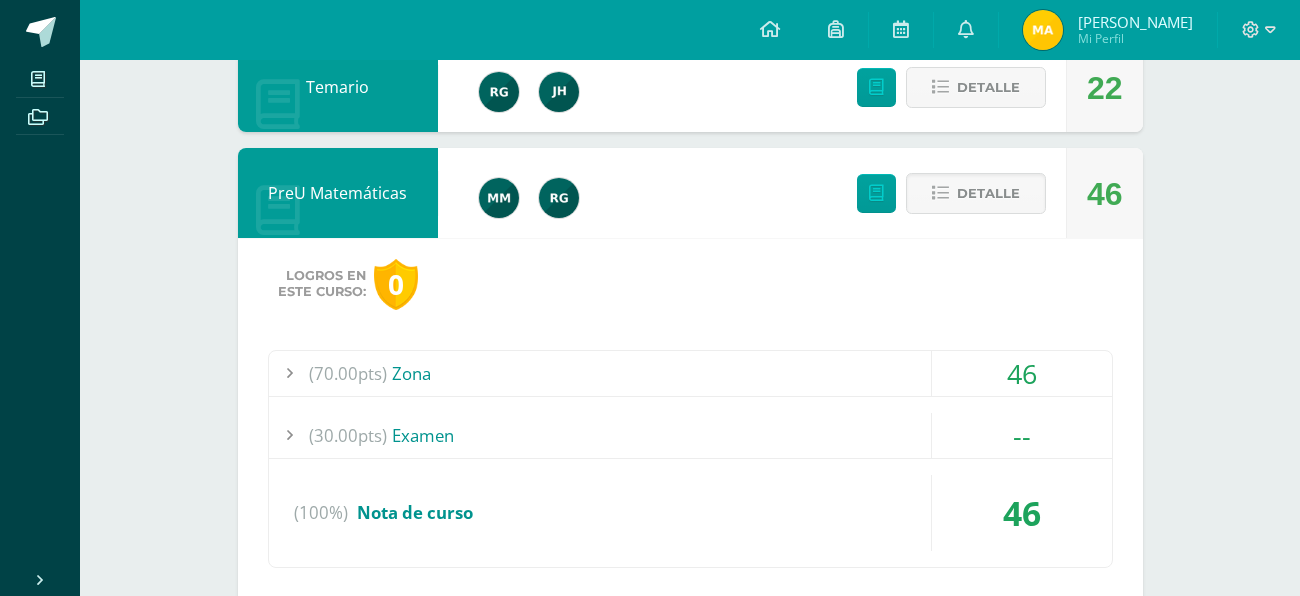 click on "46" at bounding box center (1022, 373) 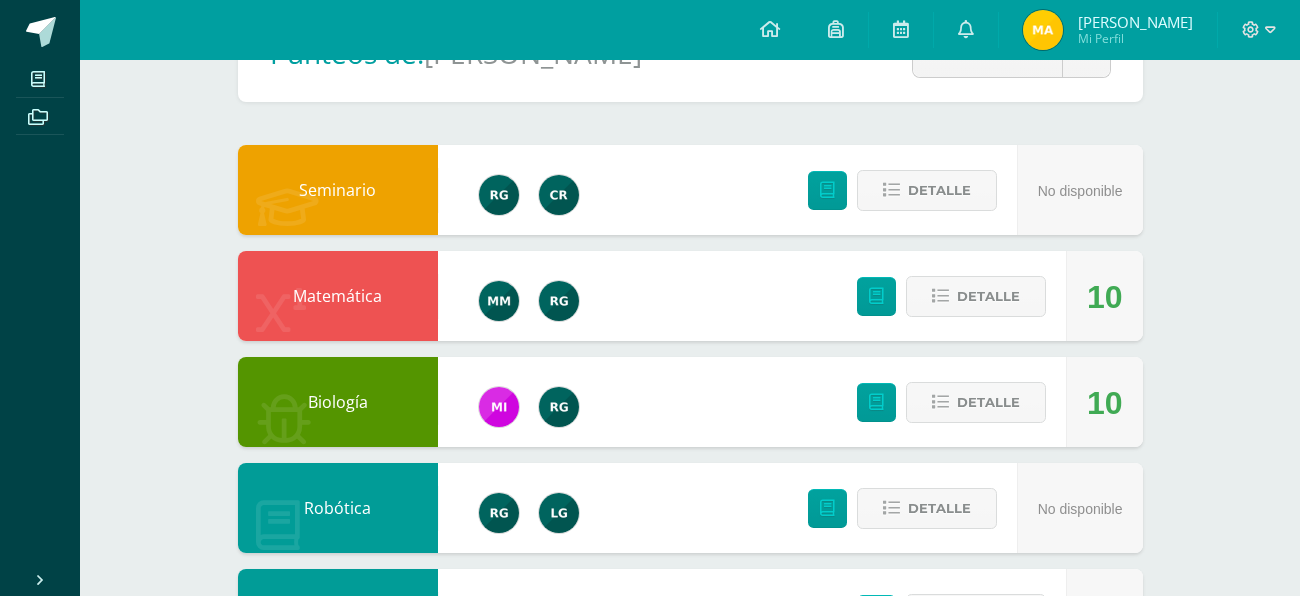 scroll, scrollTop: 176, scrollLeft: 0, axis: vertical 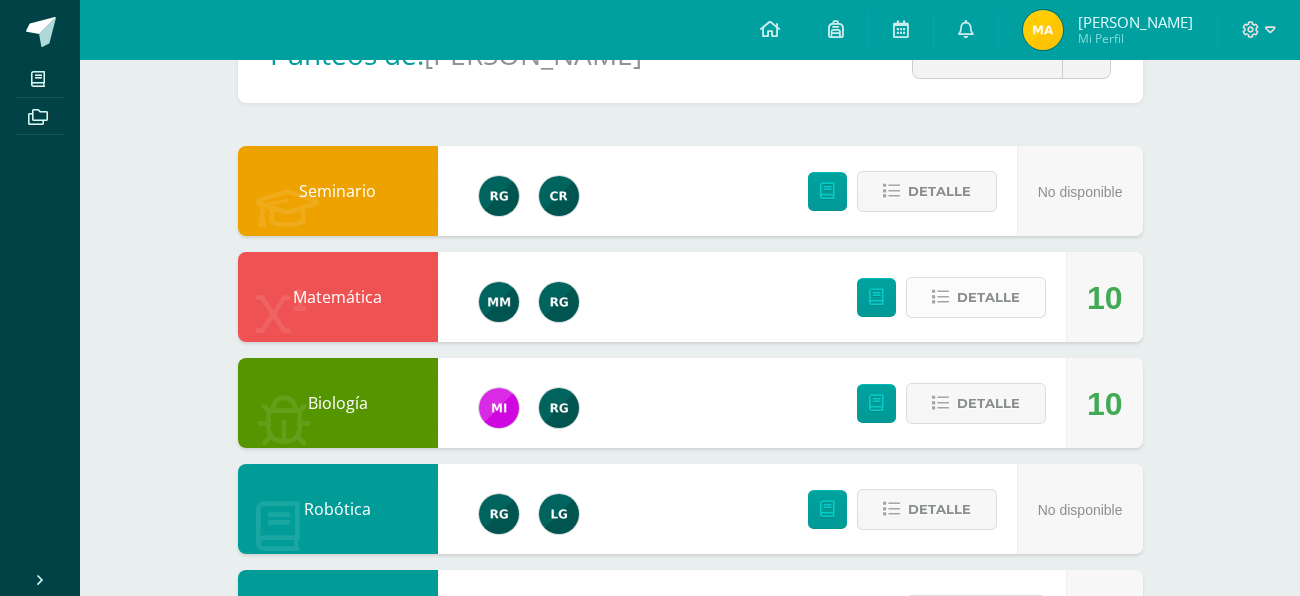 click at bounding box center [940, 297] 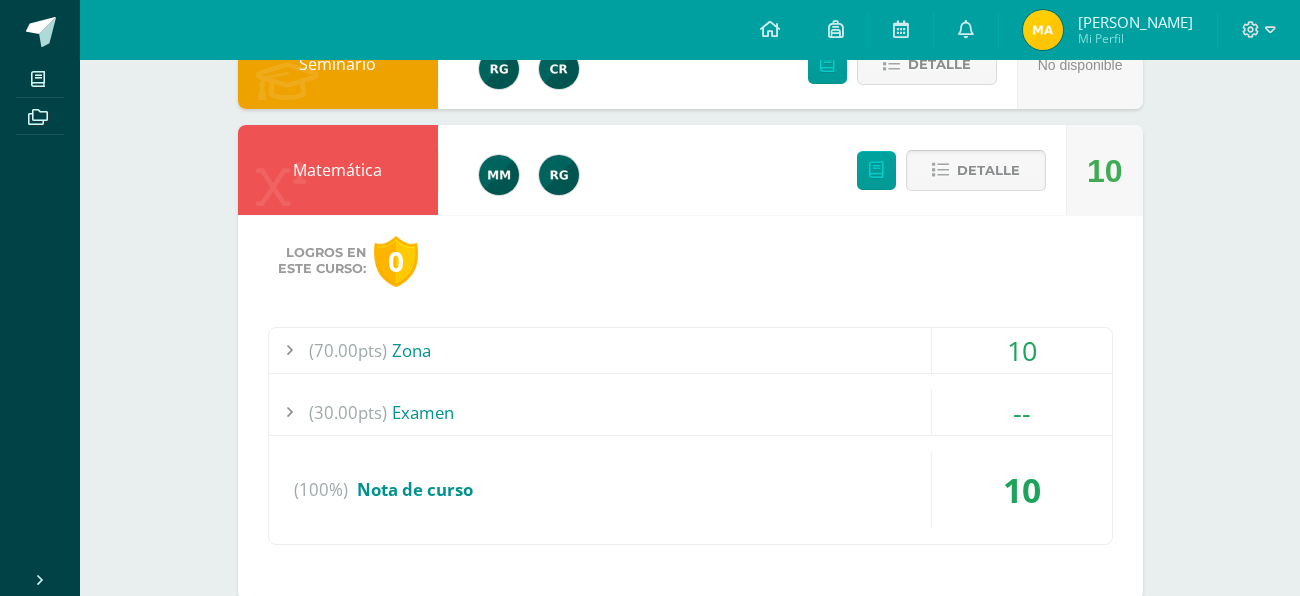 scroll, scrollTop: 330, scrollLeft: 0, axis: vertical 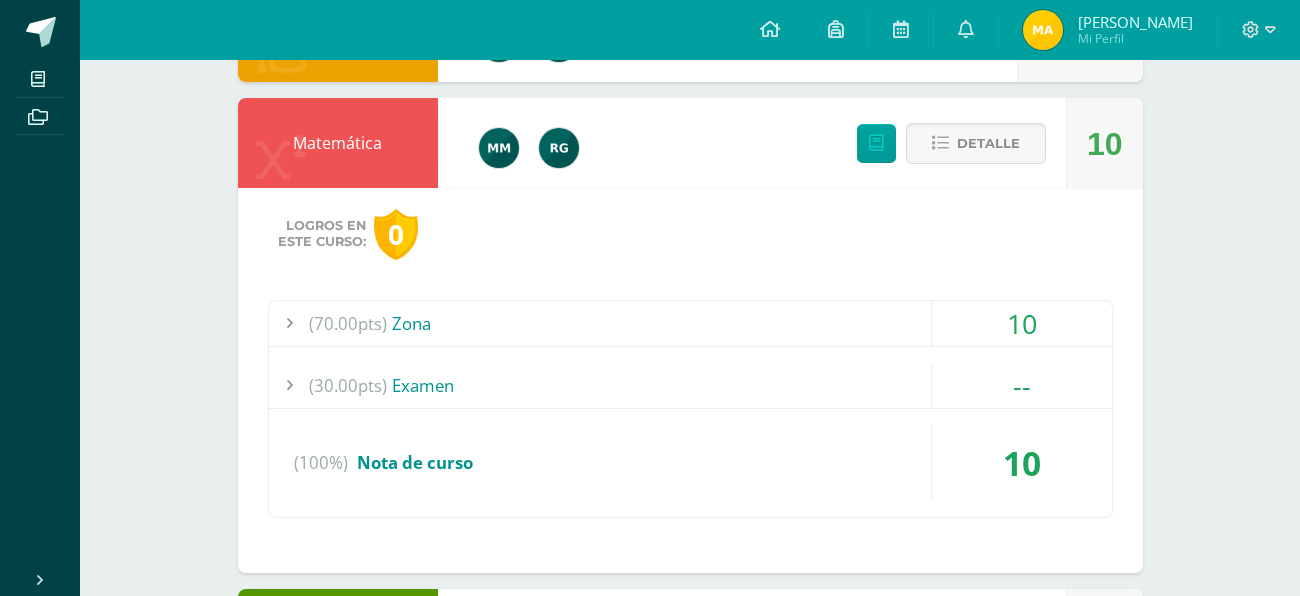 click on "(70.00pts)
Zona" at bounding box center [690, 323] 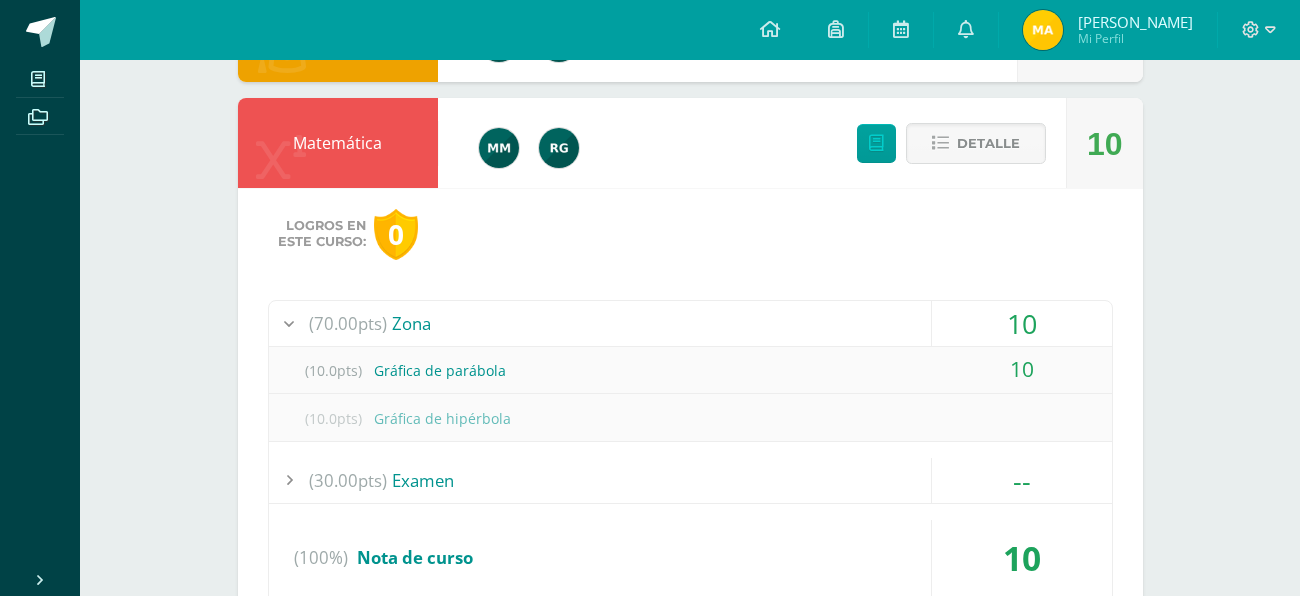 click on "(10.0pts)  Gráfica de hipérbola" at bounding box center [690, 418] 